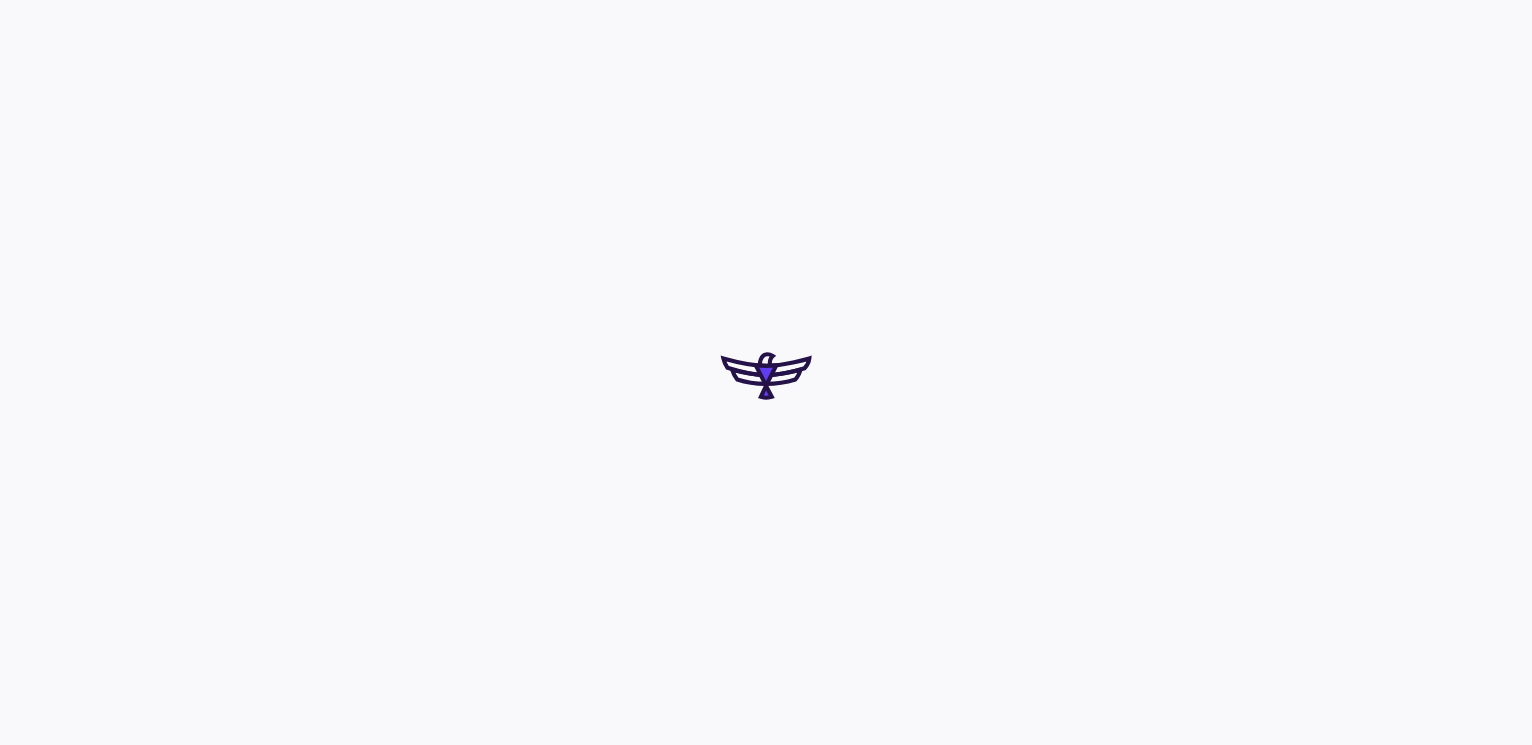 scroll, scrollTop: 0, scrollLeft: 0, axis: both 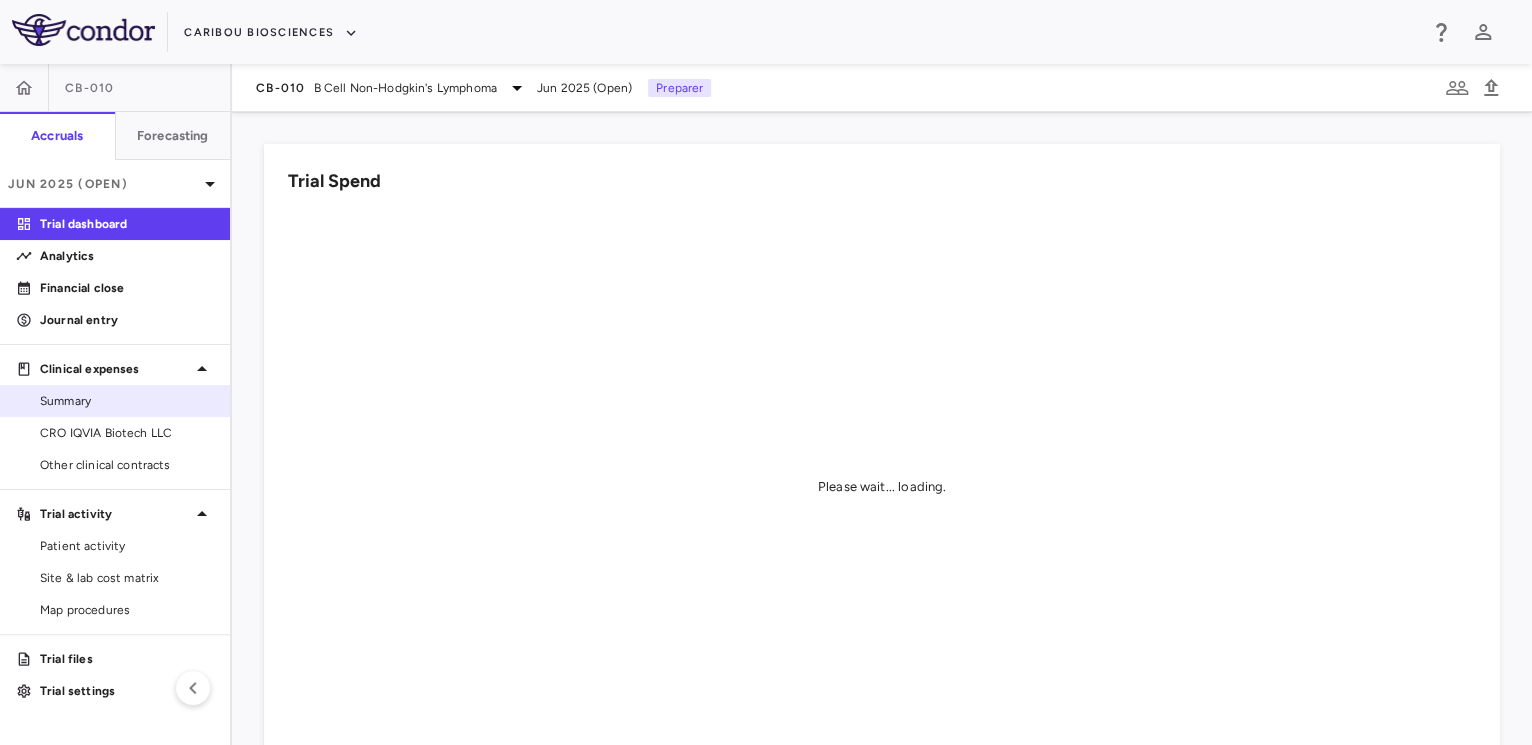click on "Summary" at bounding box center [115, 401] 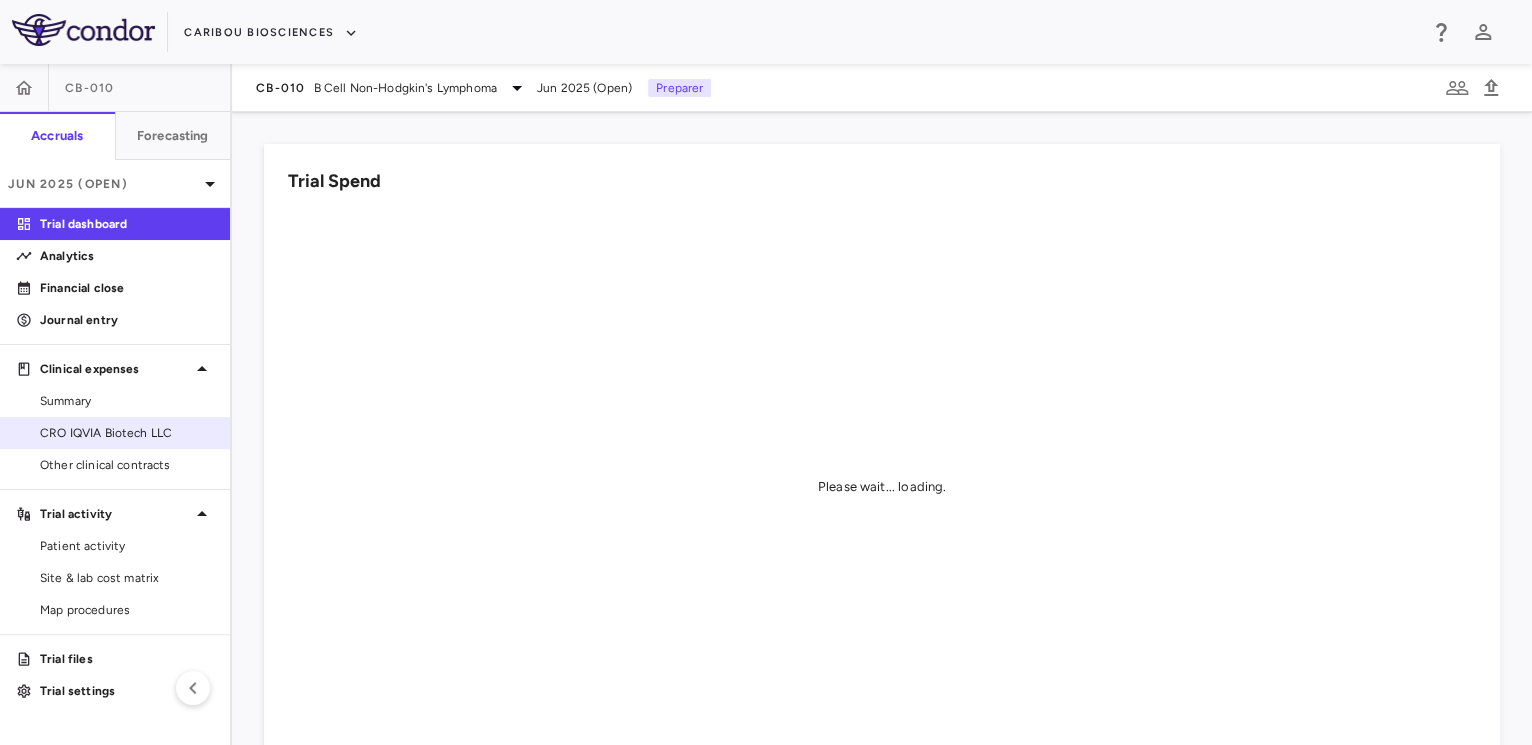 click on "CRO IQVIA Biotech LLC" at bounding box center [127, 433] 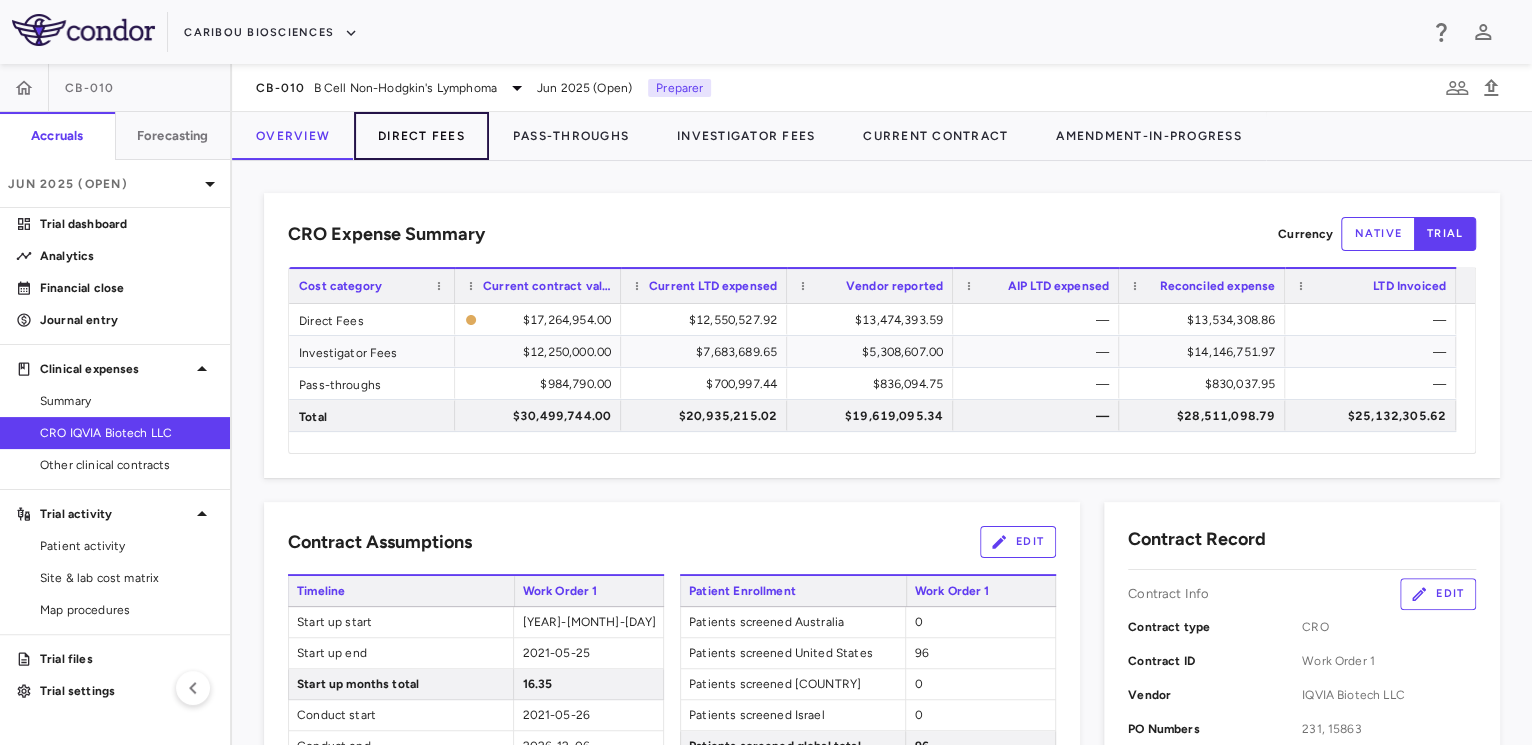 click on "Direct Fees" at bounding box center (421, 136) 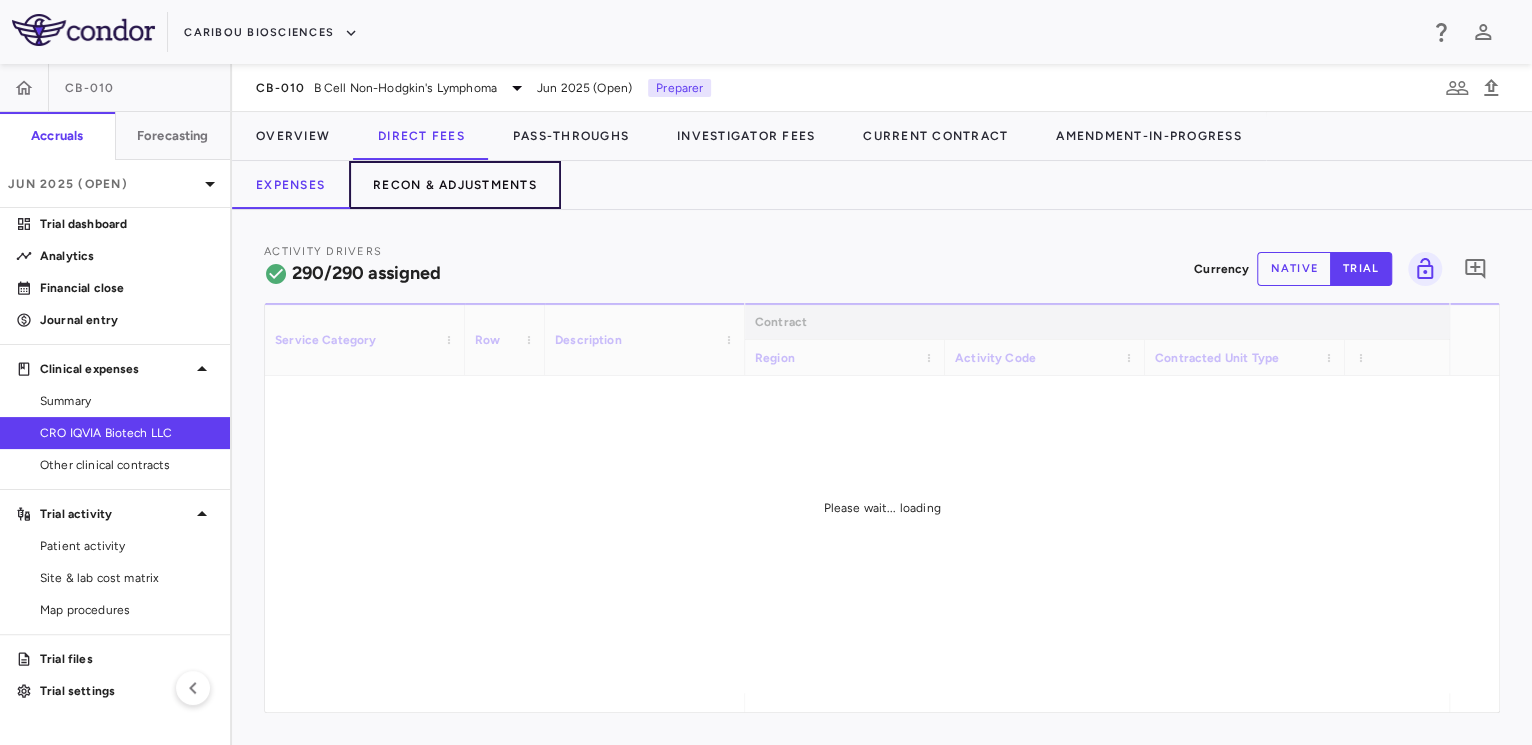 click on "Recon & Adjustments" at bounding box center [455, 185] 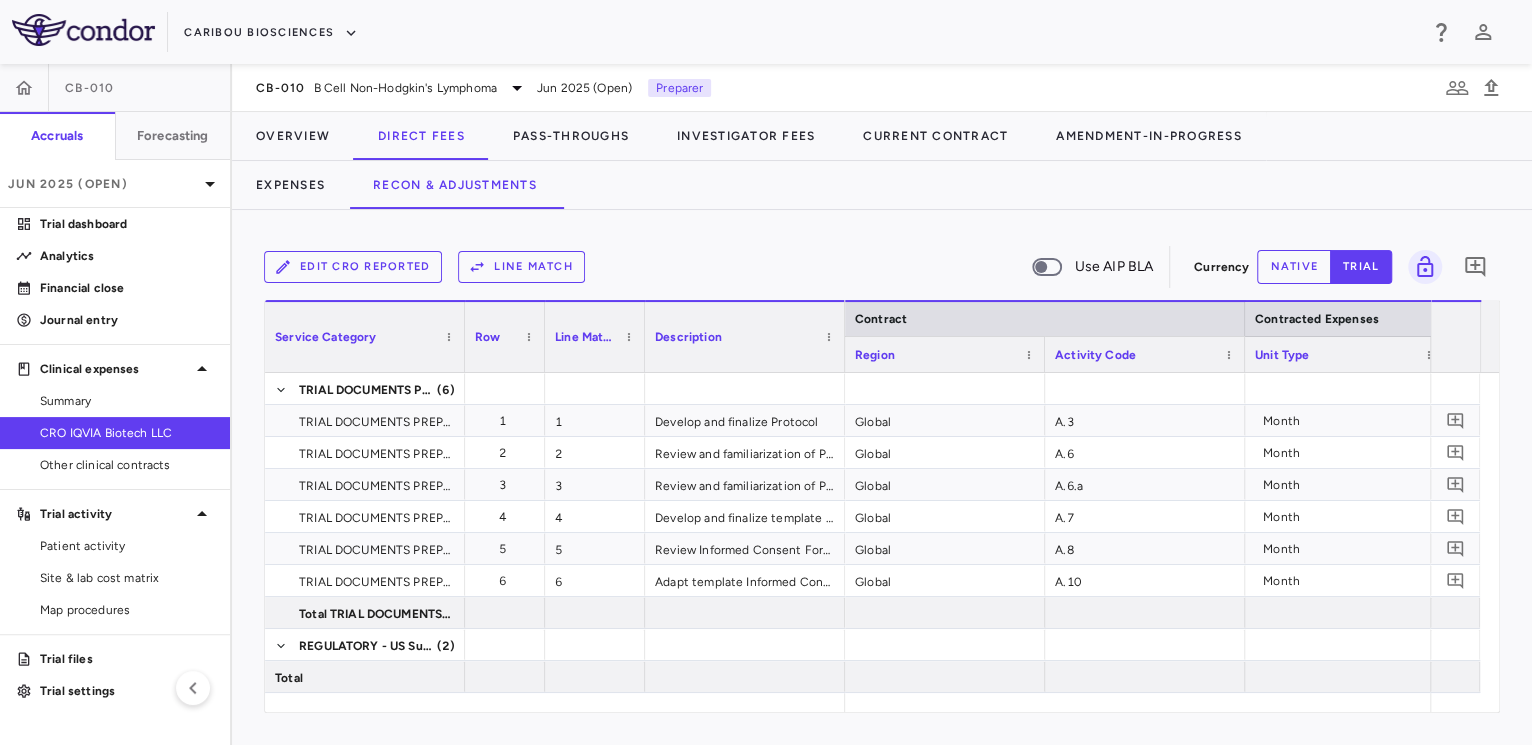 click on "Edit CRO reported" at bounding box center (353, 267) 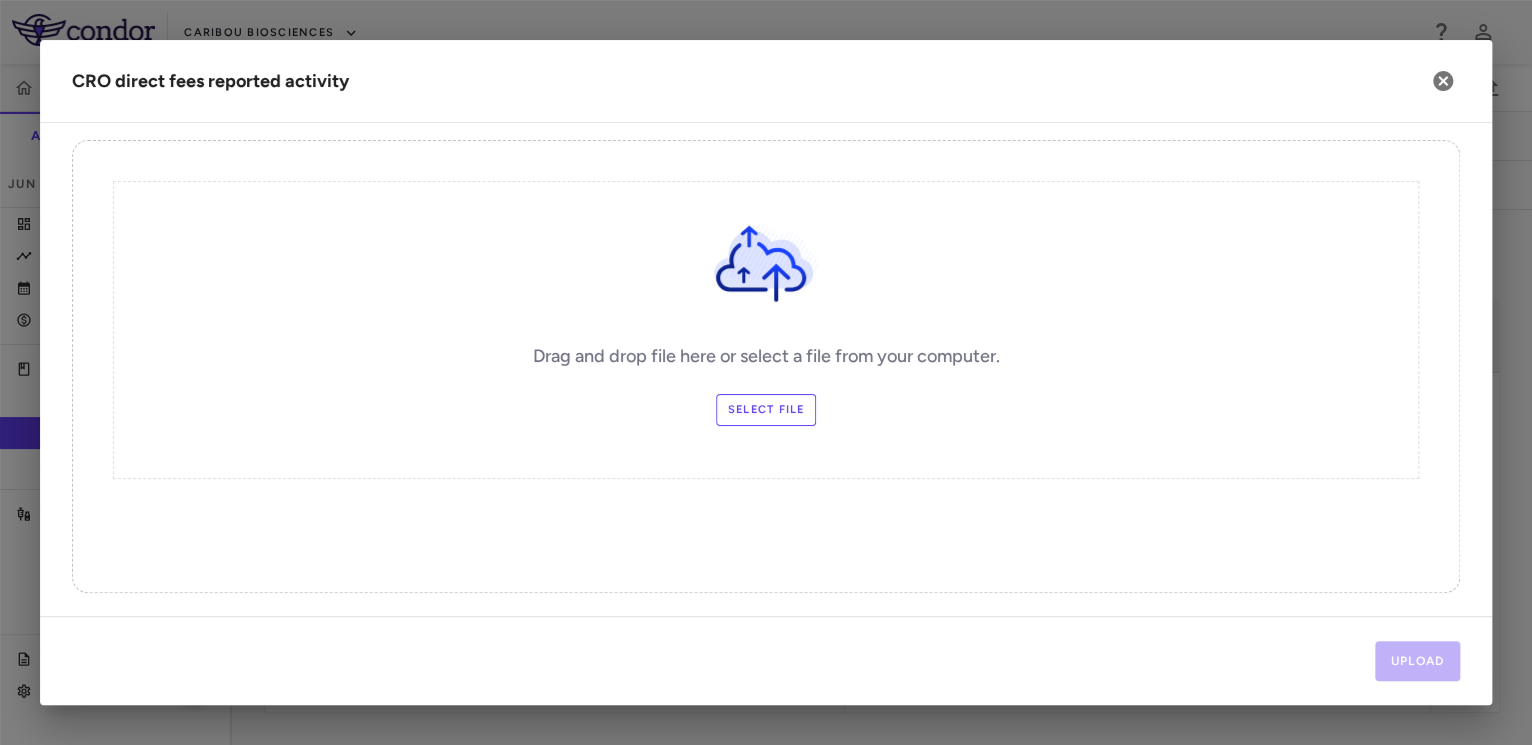 scroll, scrollTop: 0, scrollLeft: 0, axis: both 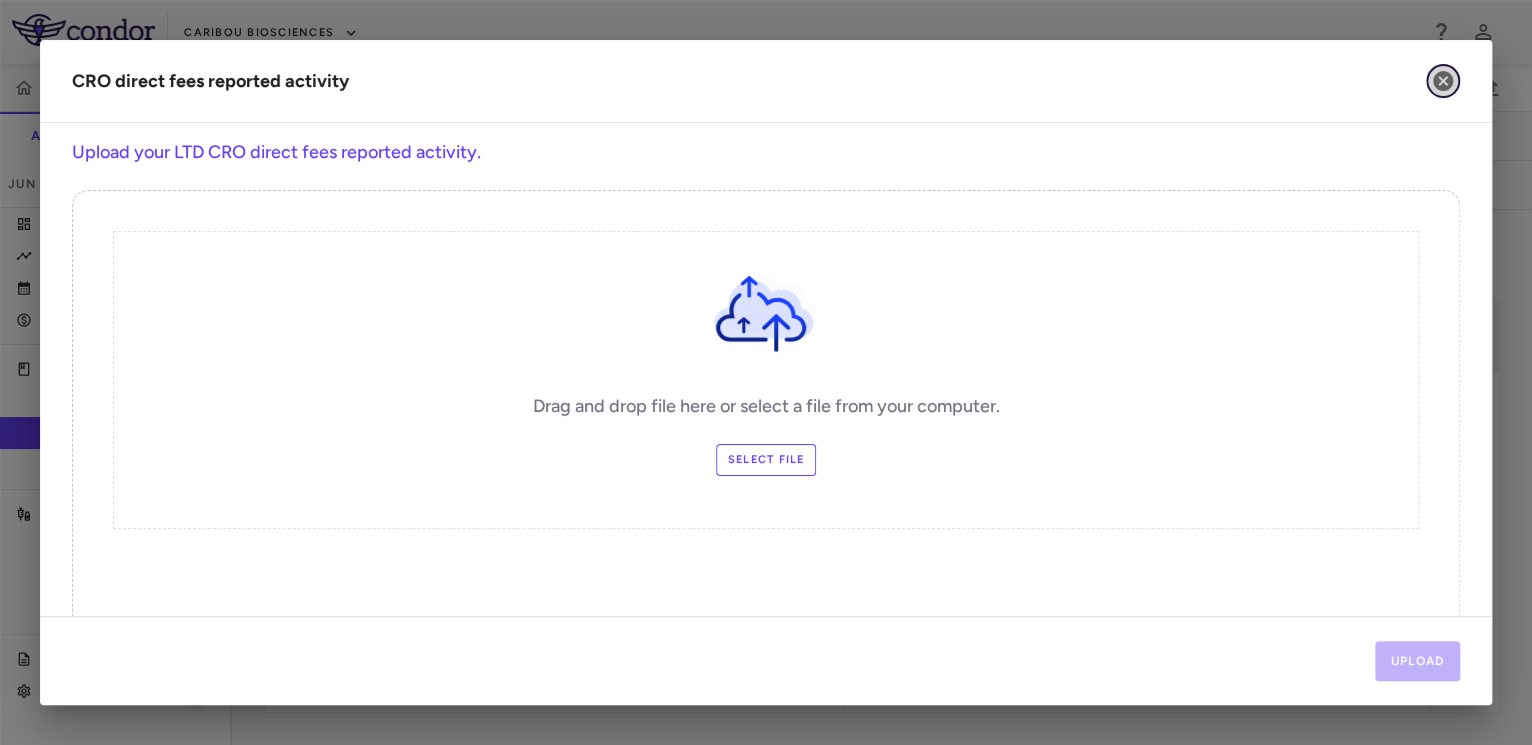 click 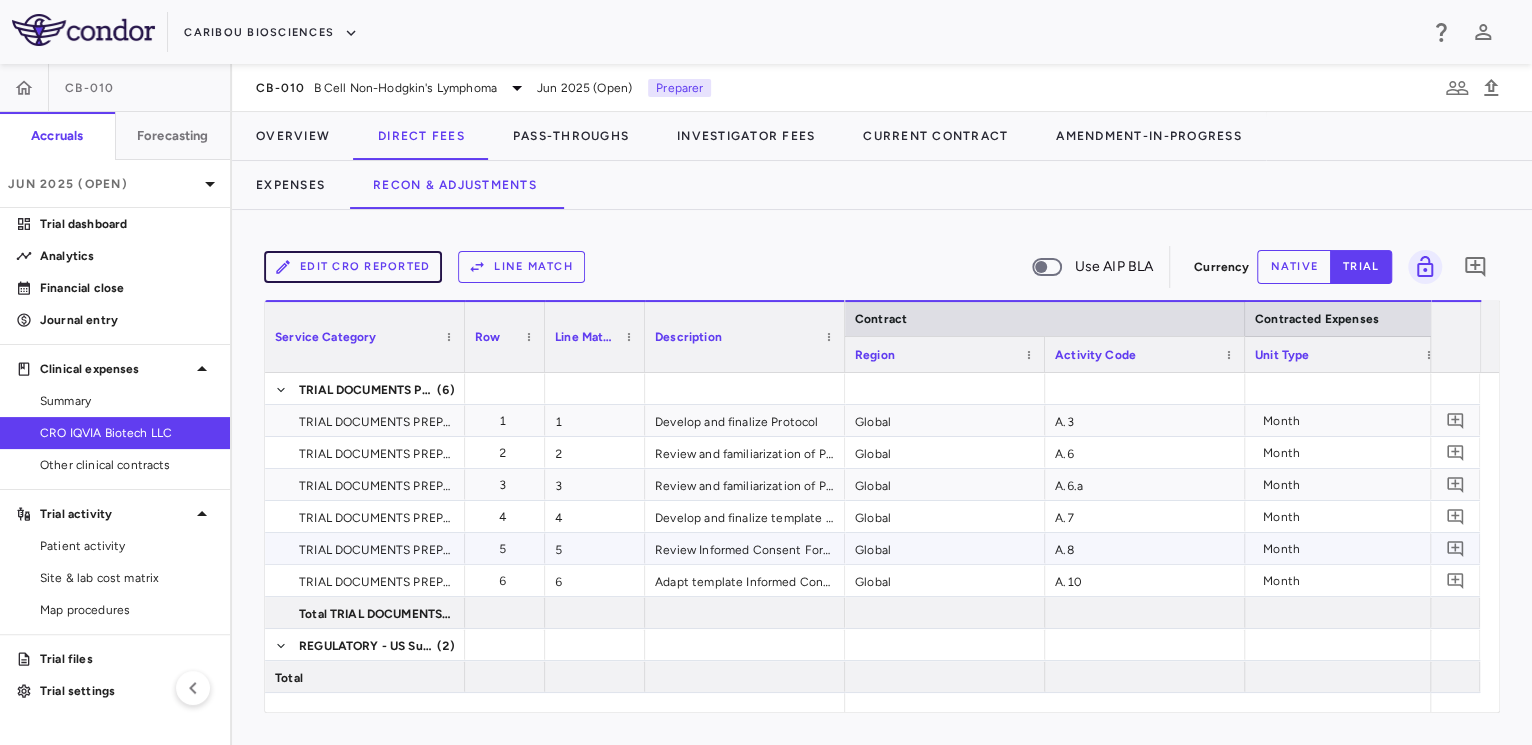 scroll, scrollTop: 0, scrollLeft: 449, axis: horizontal 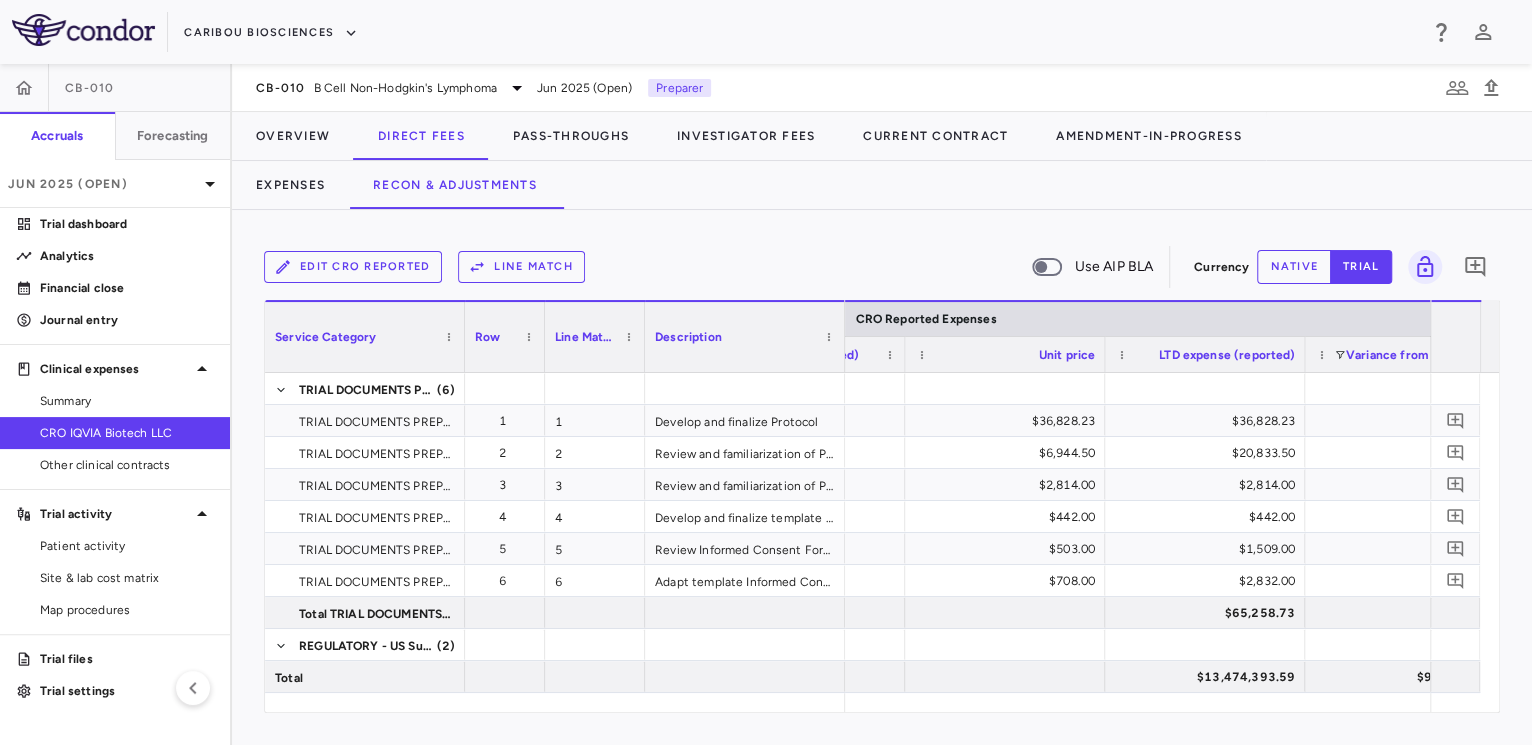 click on "native" at bounding box center [1294, 267] 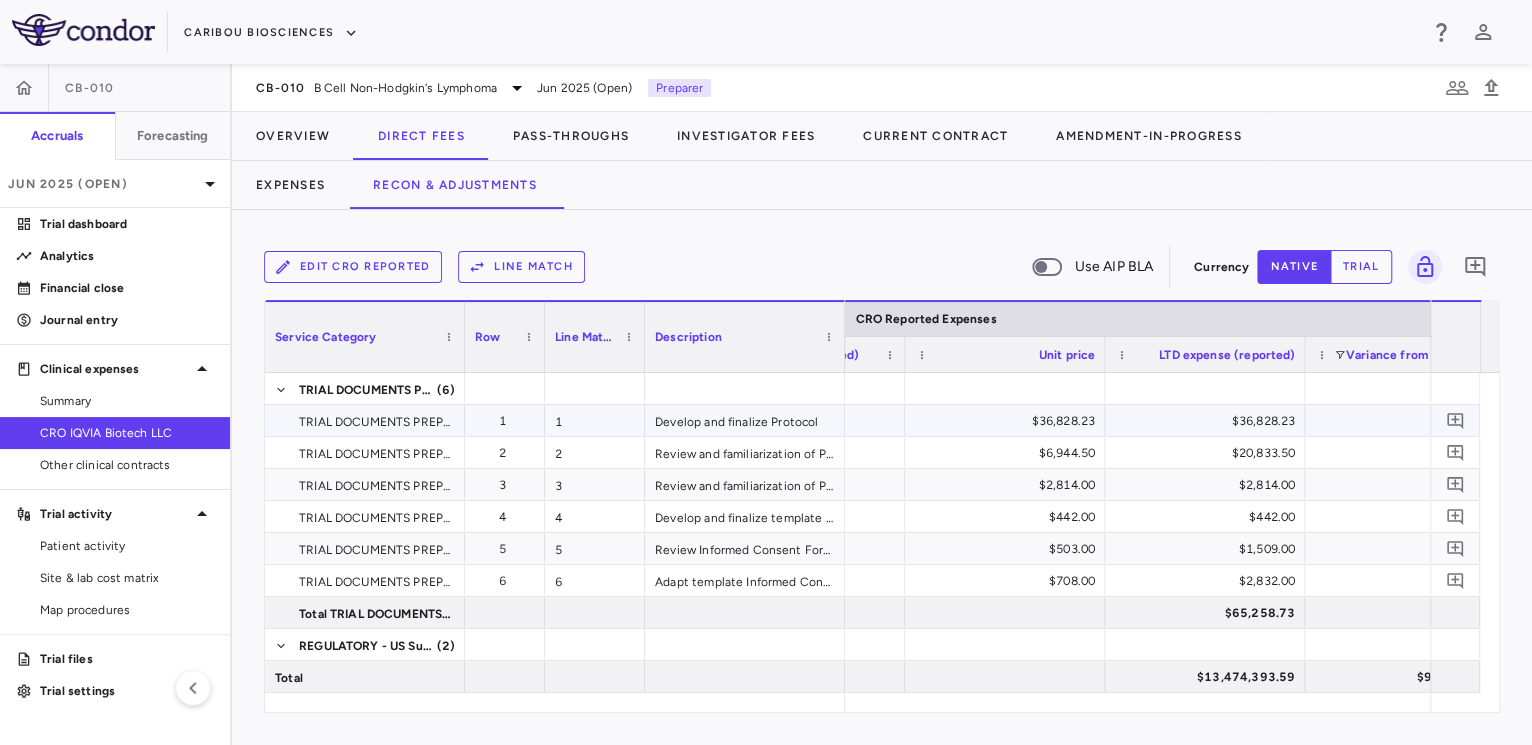click on "$36,828.23" at bounding box center [1009, 421] 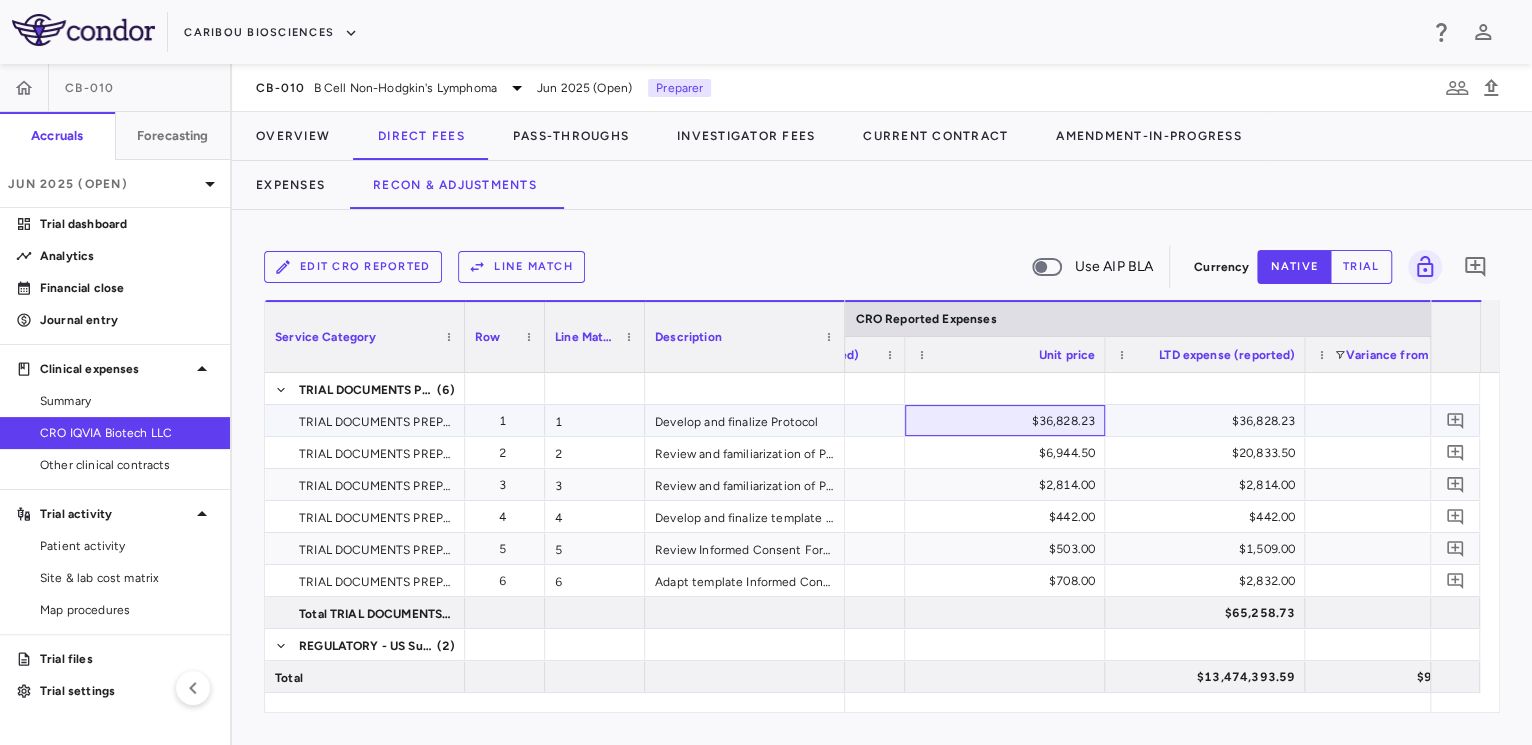 click on "$36,828.23" at bounding box center (1009, 421) 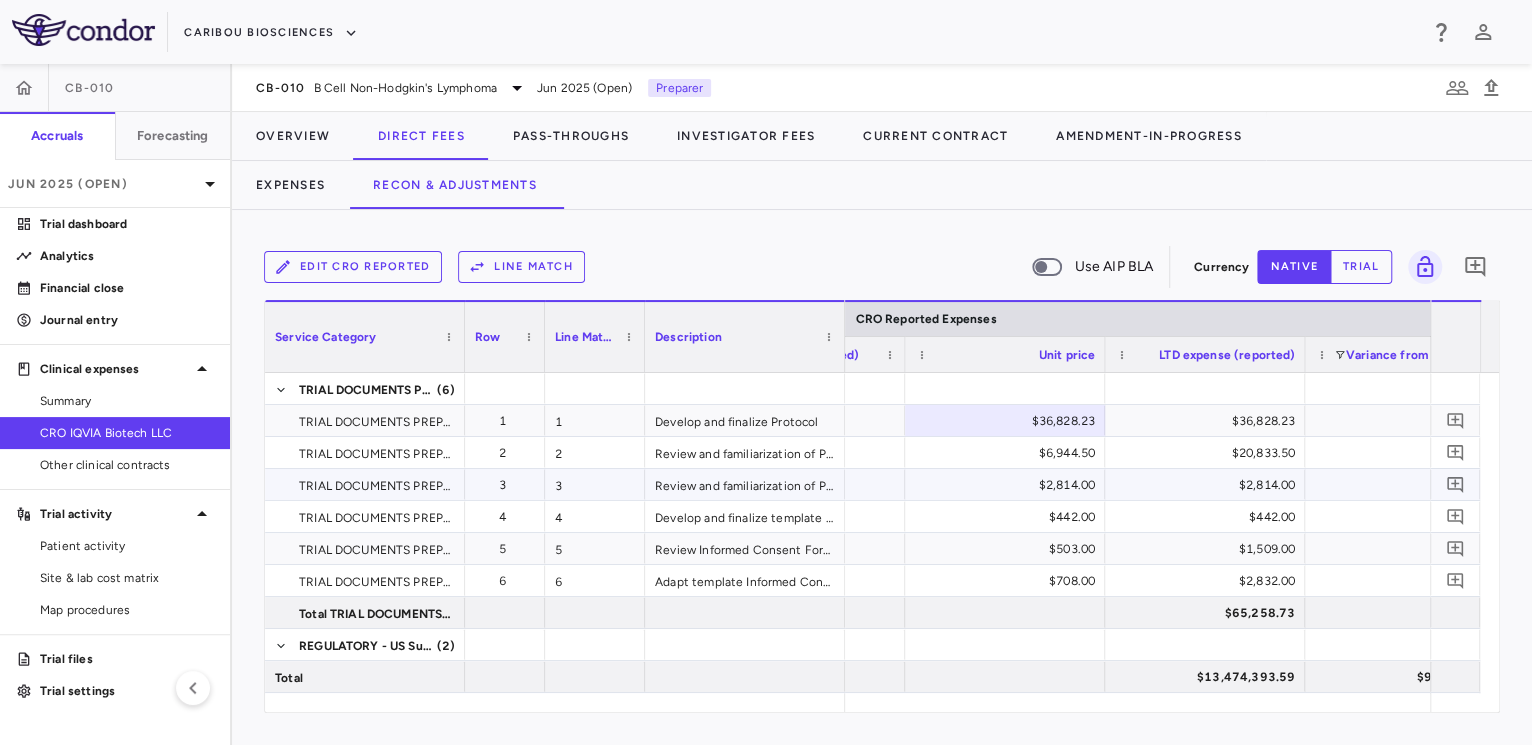 click on "$2,814.00" at bounding box center [1009, 485] 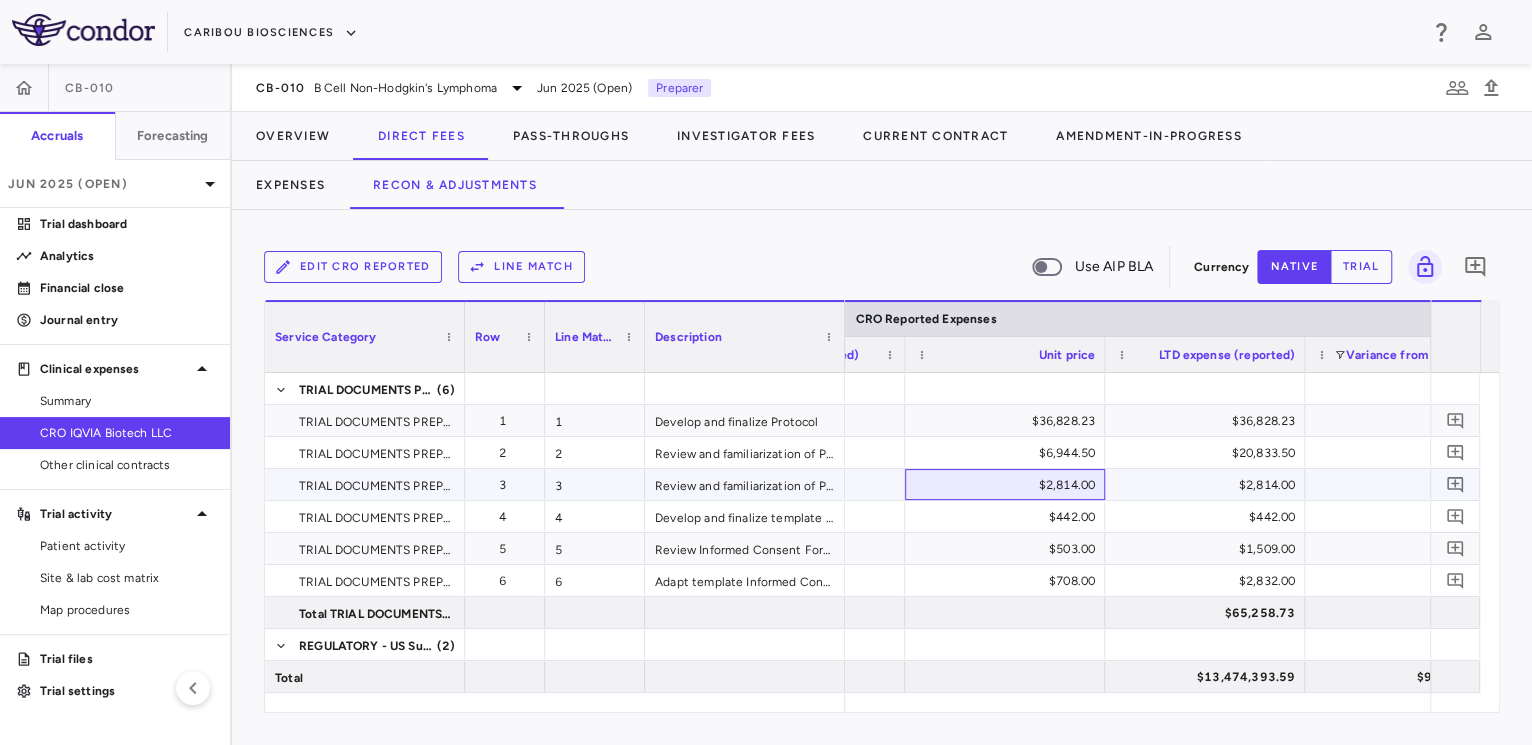 click on "$2,814.00" at bounding box center [1009, 485] 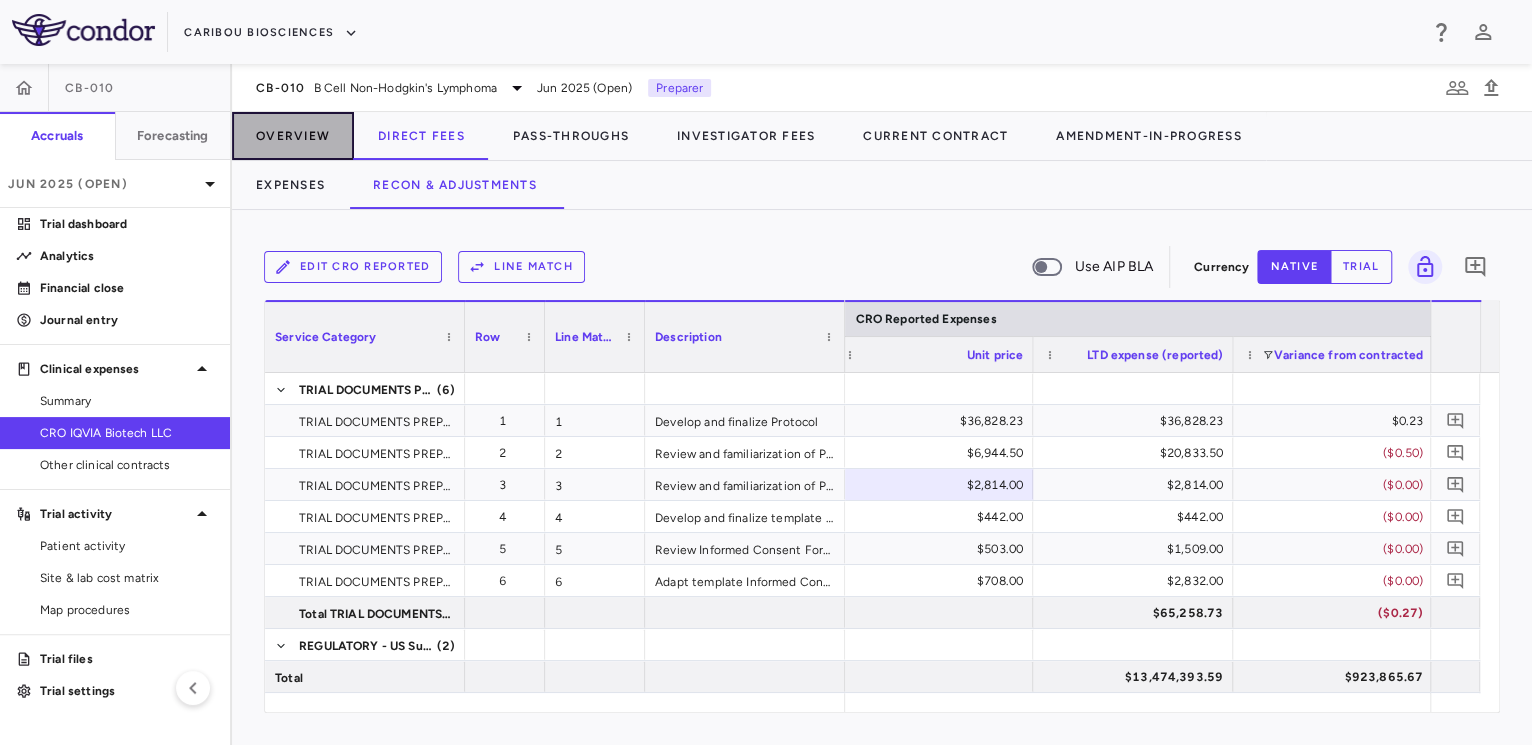 click on "Overview" at bounding box center (293, 136) 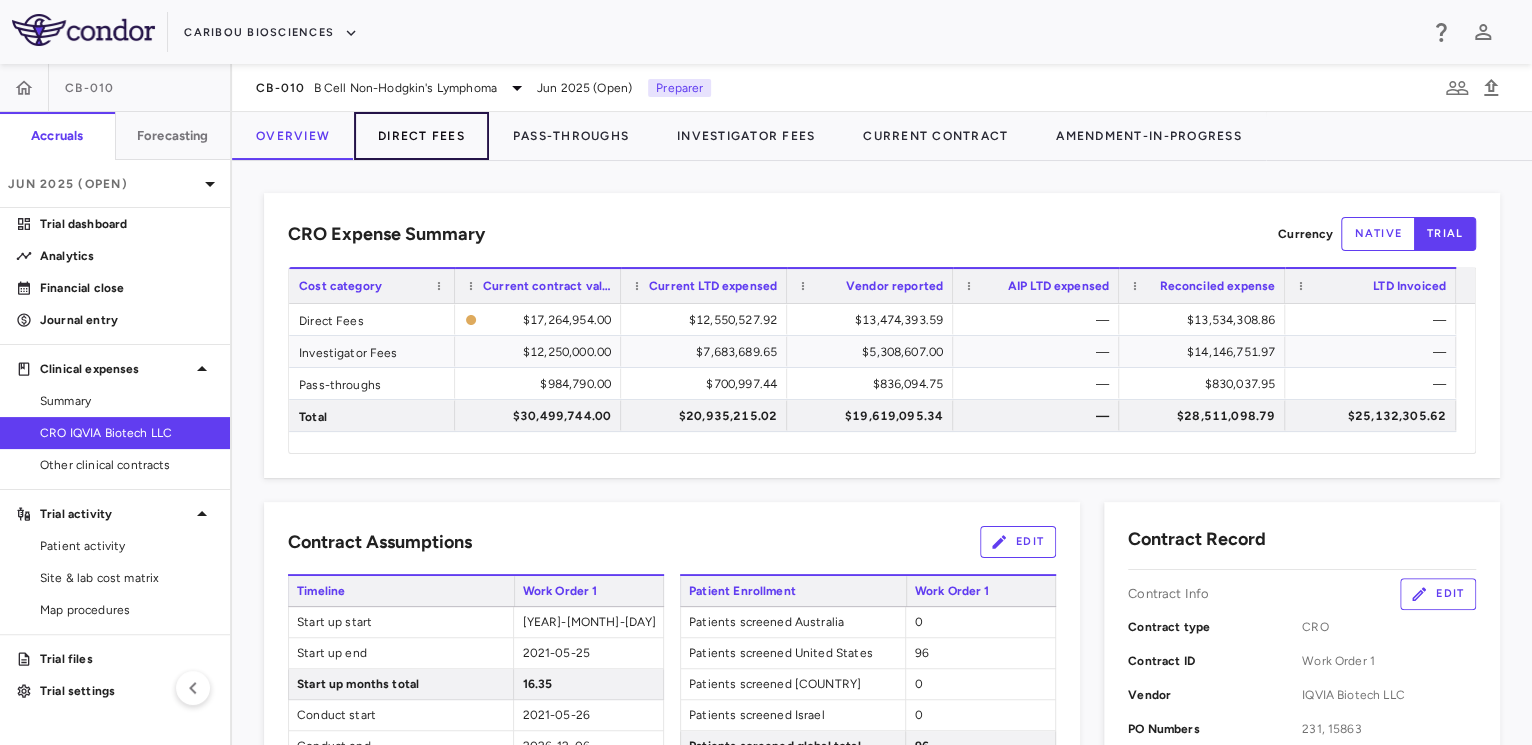 click on "Direct Fees" at bounding box center (421, 136) 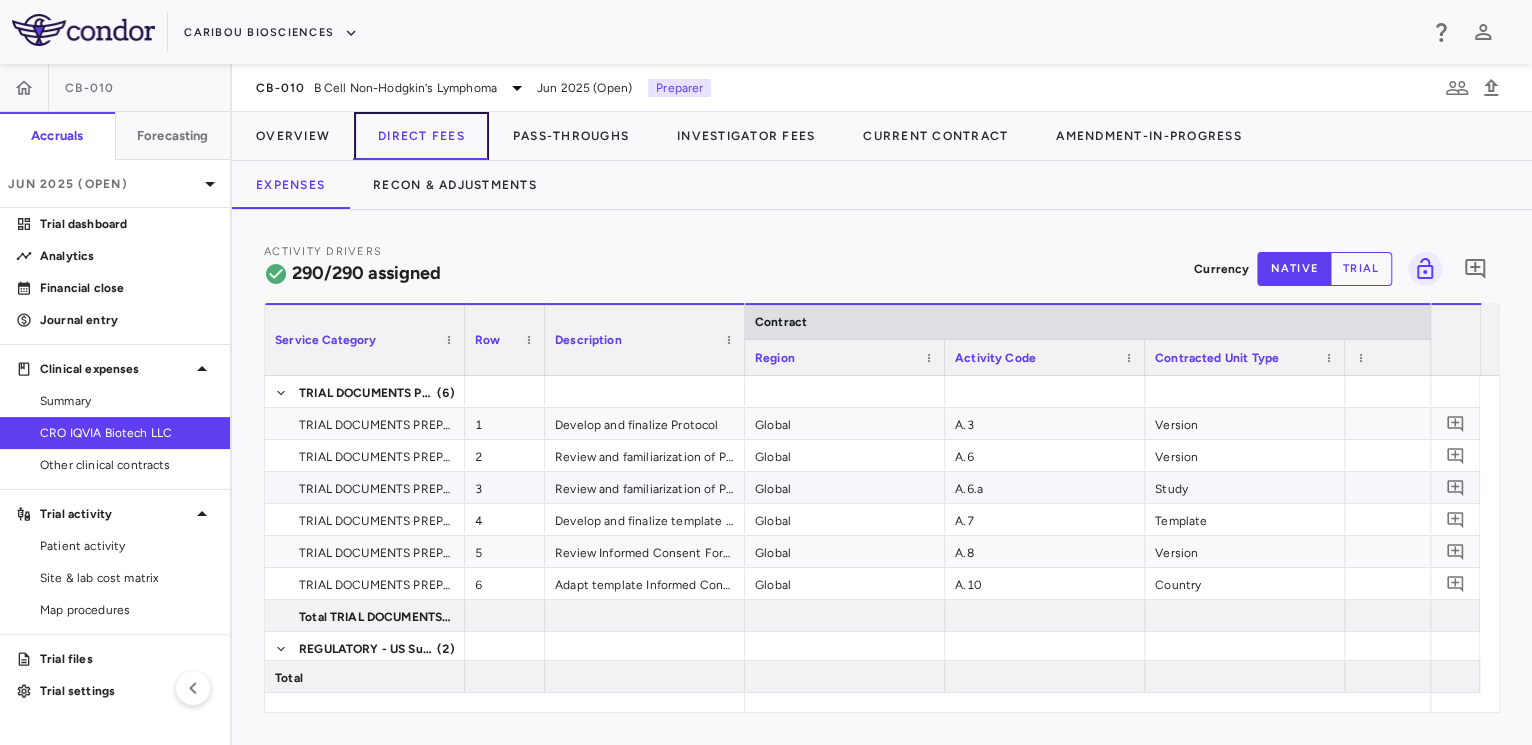 scroll, scrollTop: 0, scrollLeft: 346, axis: horizontal 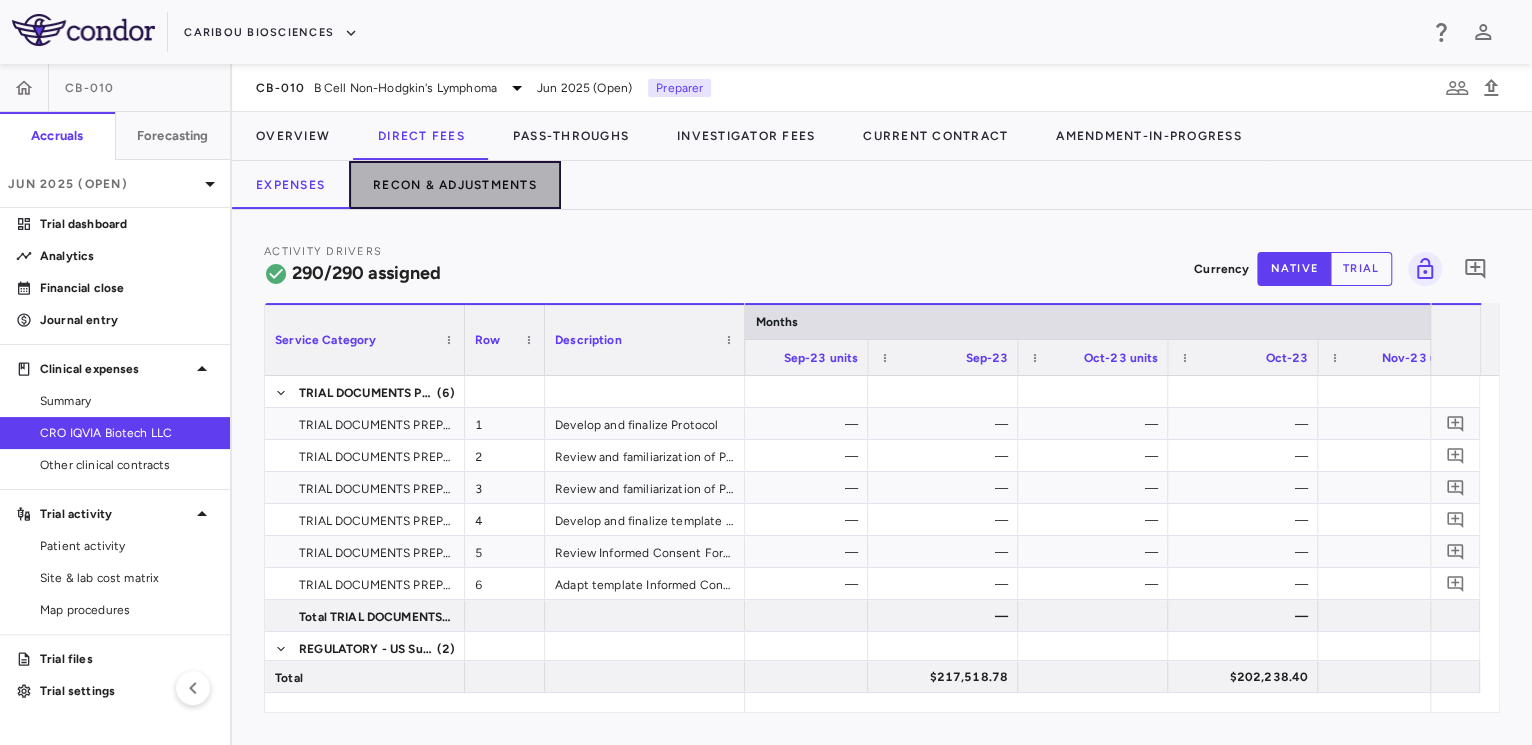 click on "Recon & Adjustments" at bounding box center (455, 185) 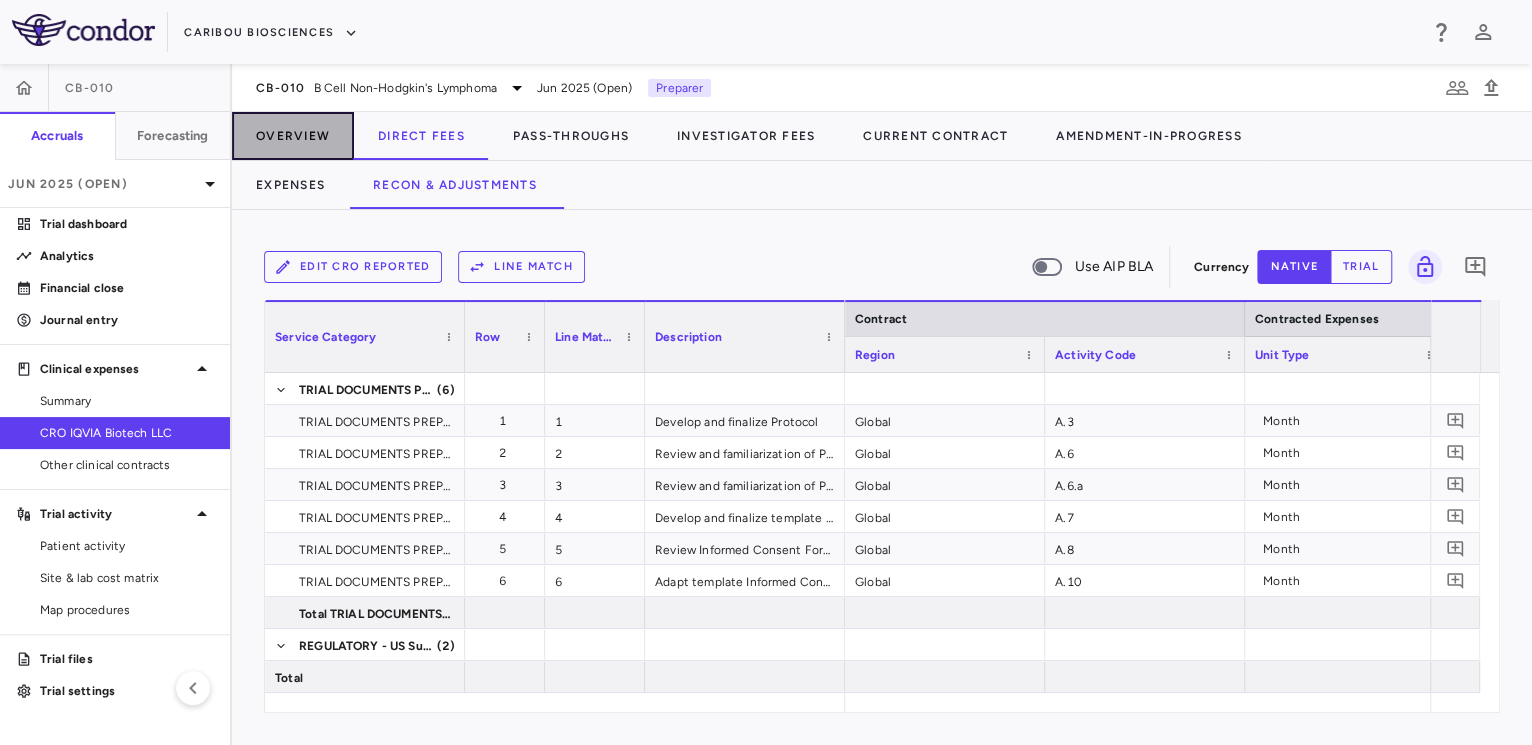 click on "Overview" at bounding box center [293, 136] 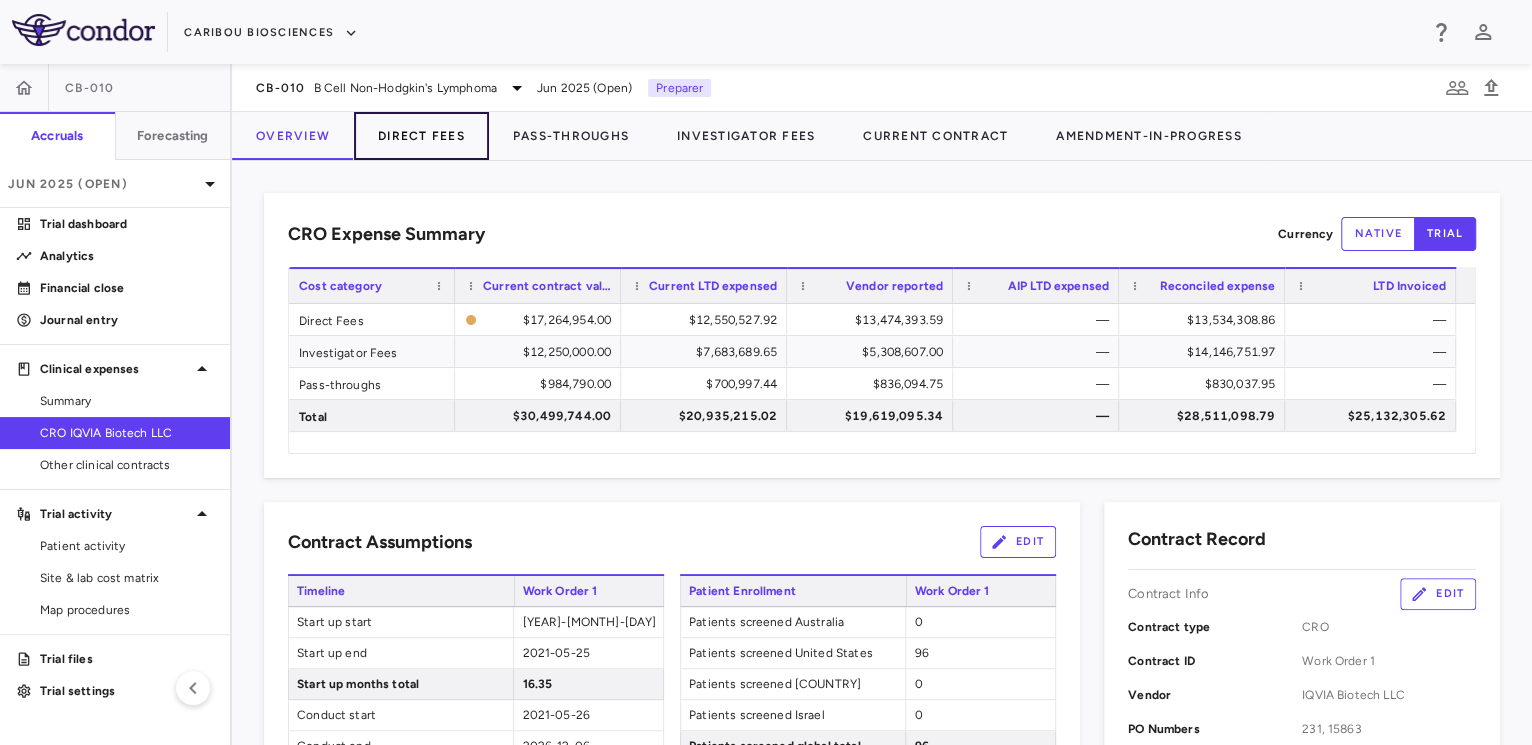 click on "Direct Fees" at bounding box center [421, 136] 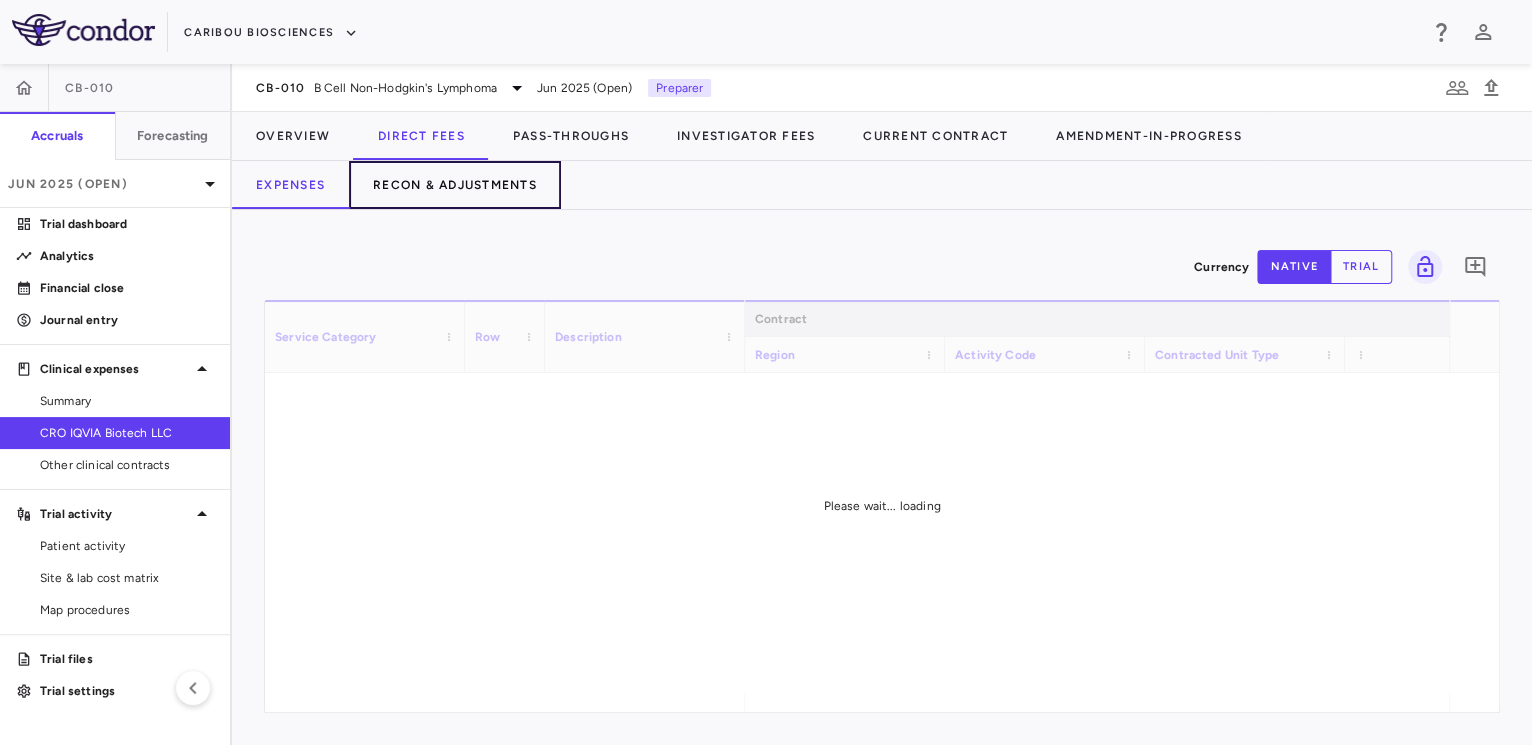 click on "Recon & Adjustments" at bounding box center [455, 185] 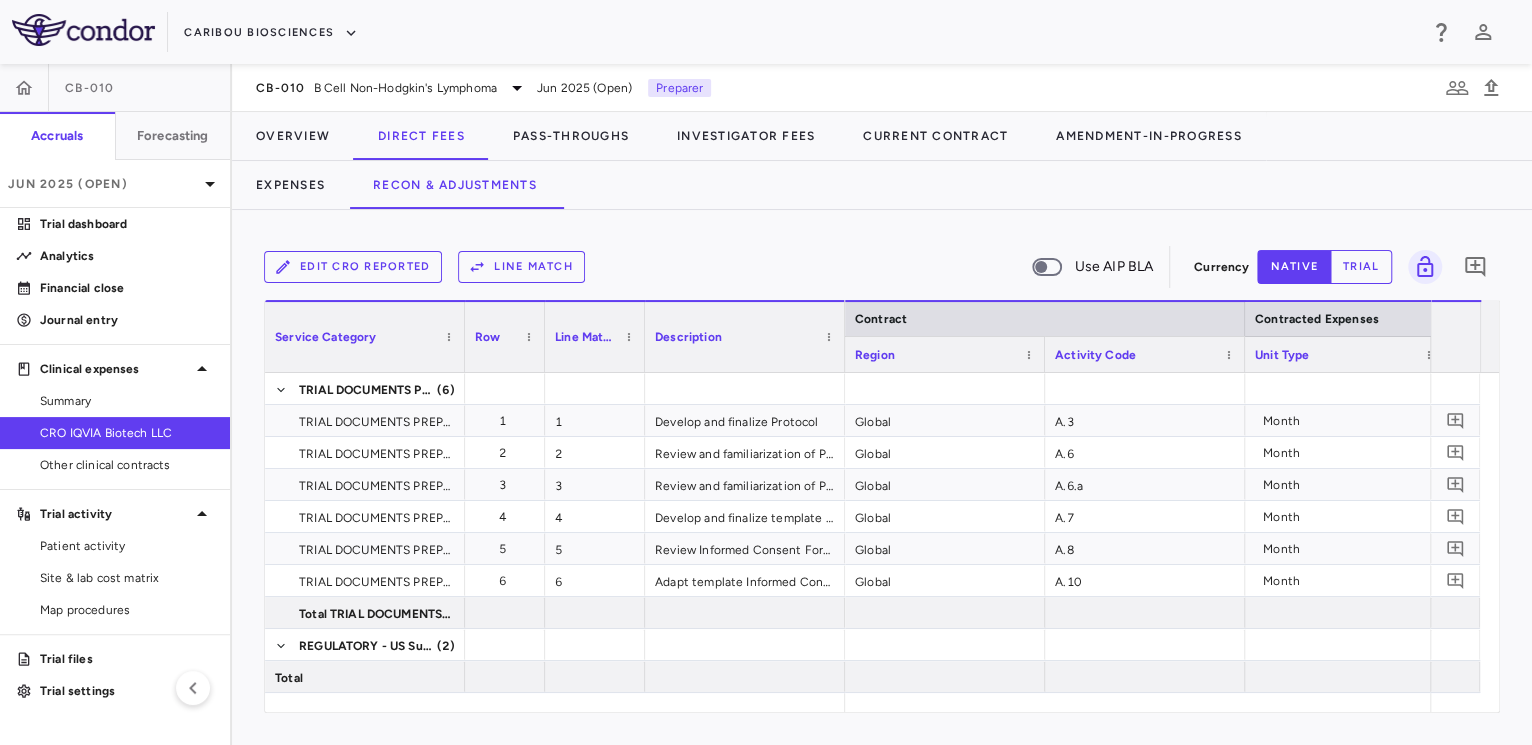 click on "Line Match" at bounding box center (521, 267) 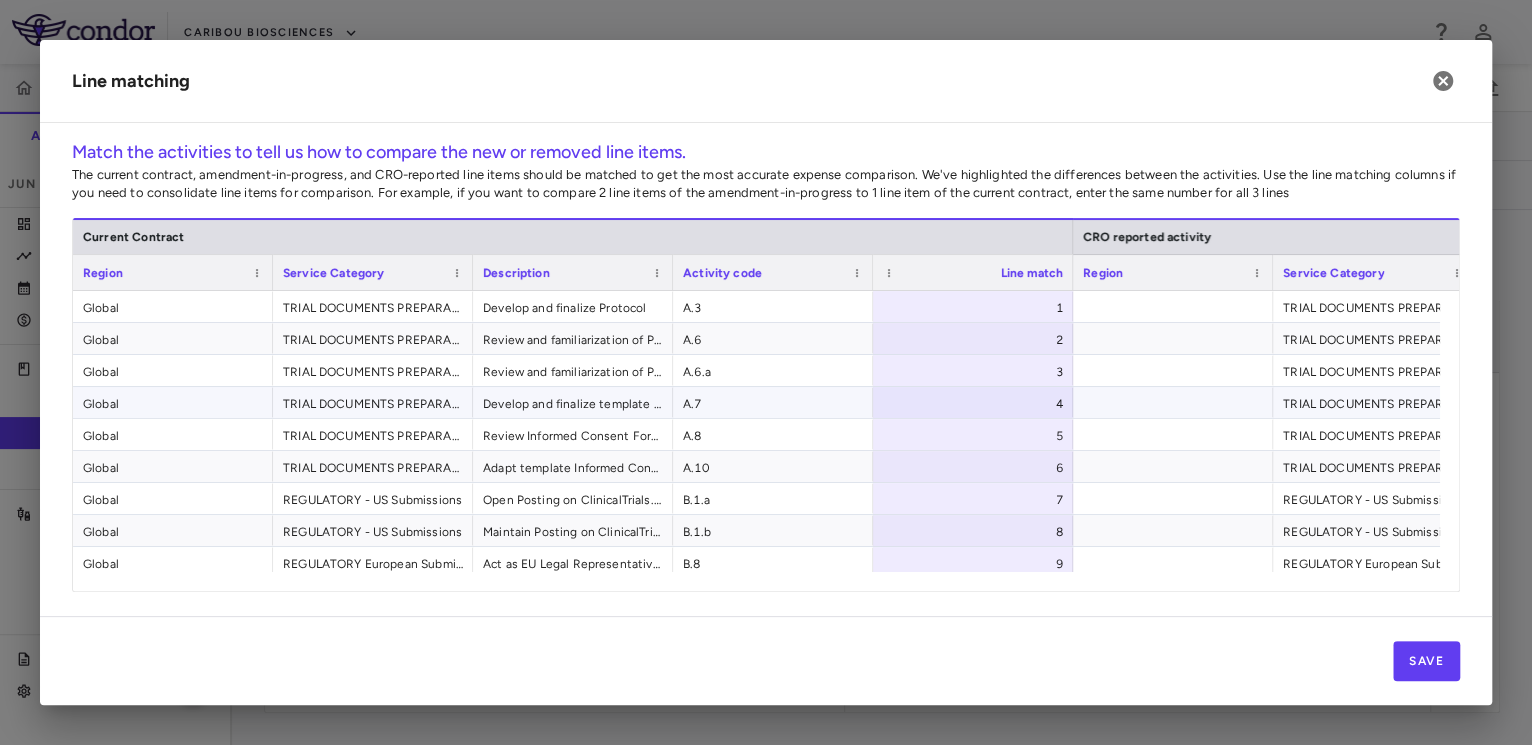 scroll, scrollTop: 0, scrollLeft: 102, axis: horizontal 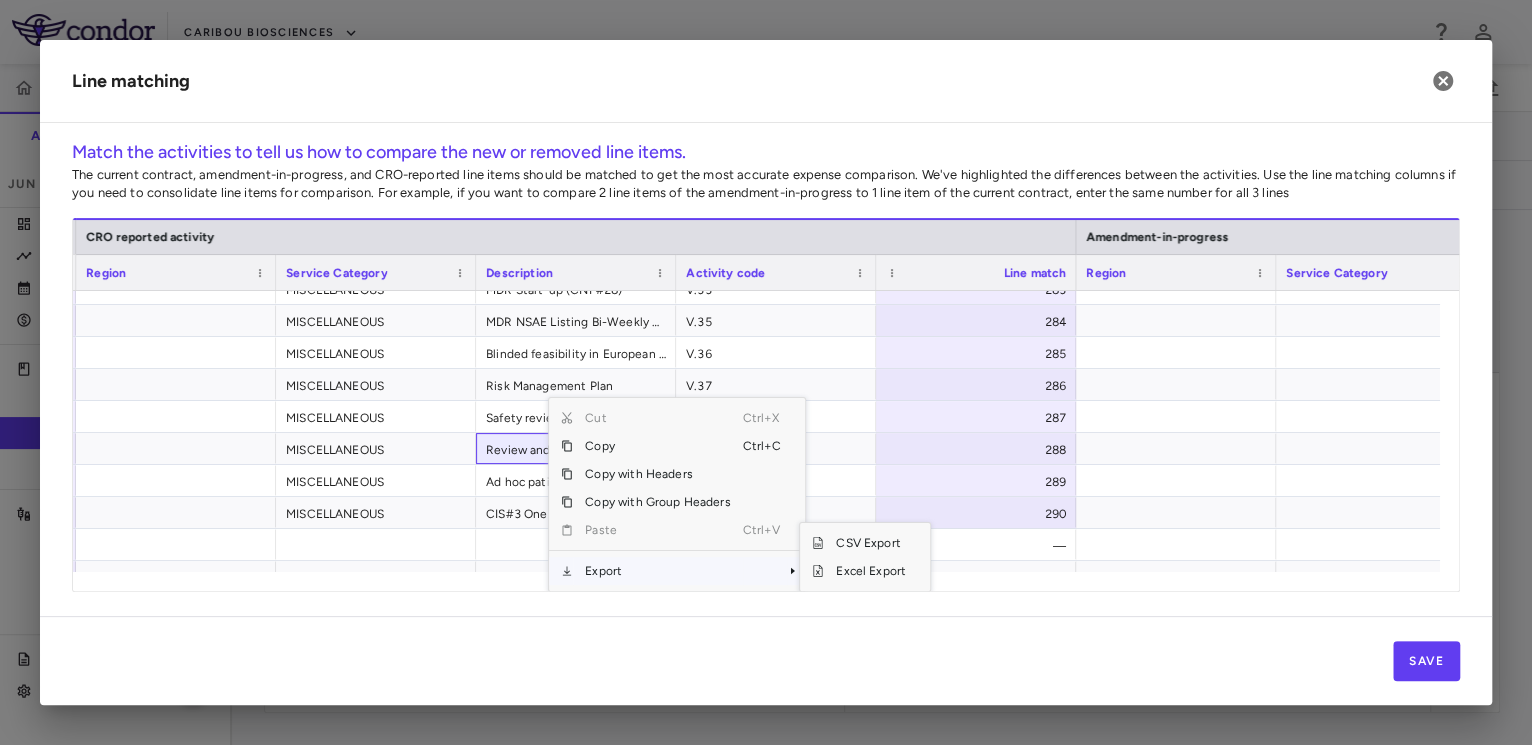 click on "Export" at bounding box center (657, 571) 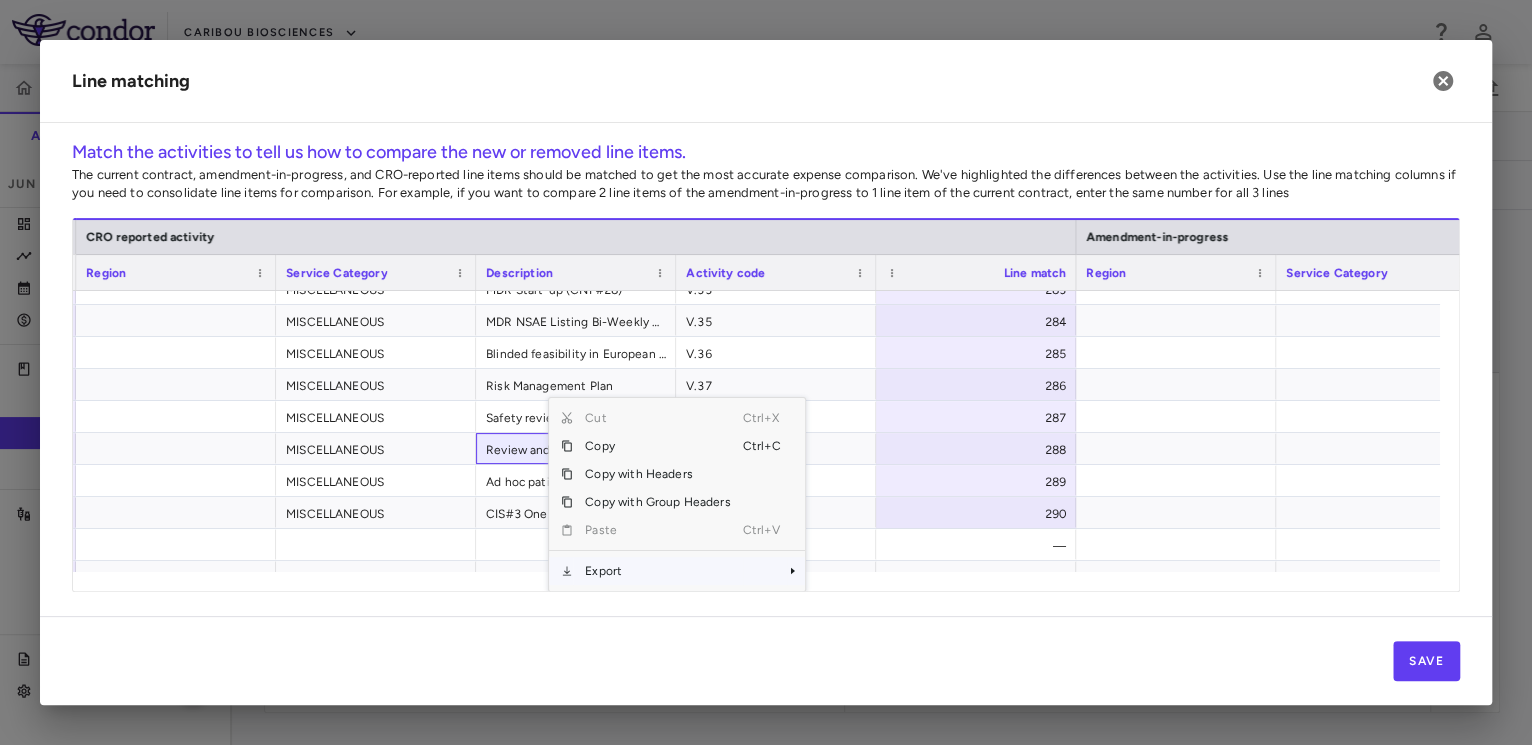 click on "Export" at bounding box center (657, 571) 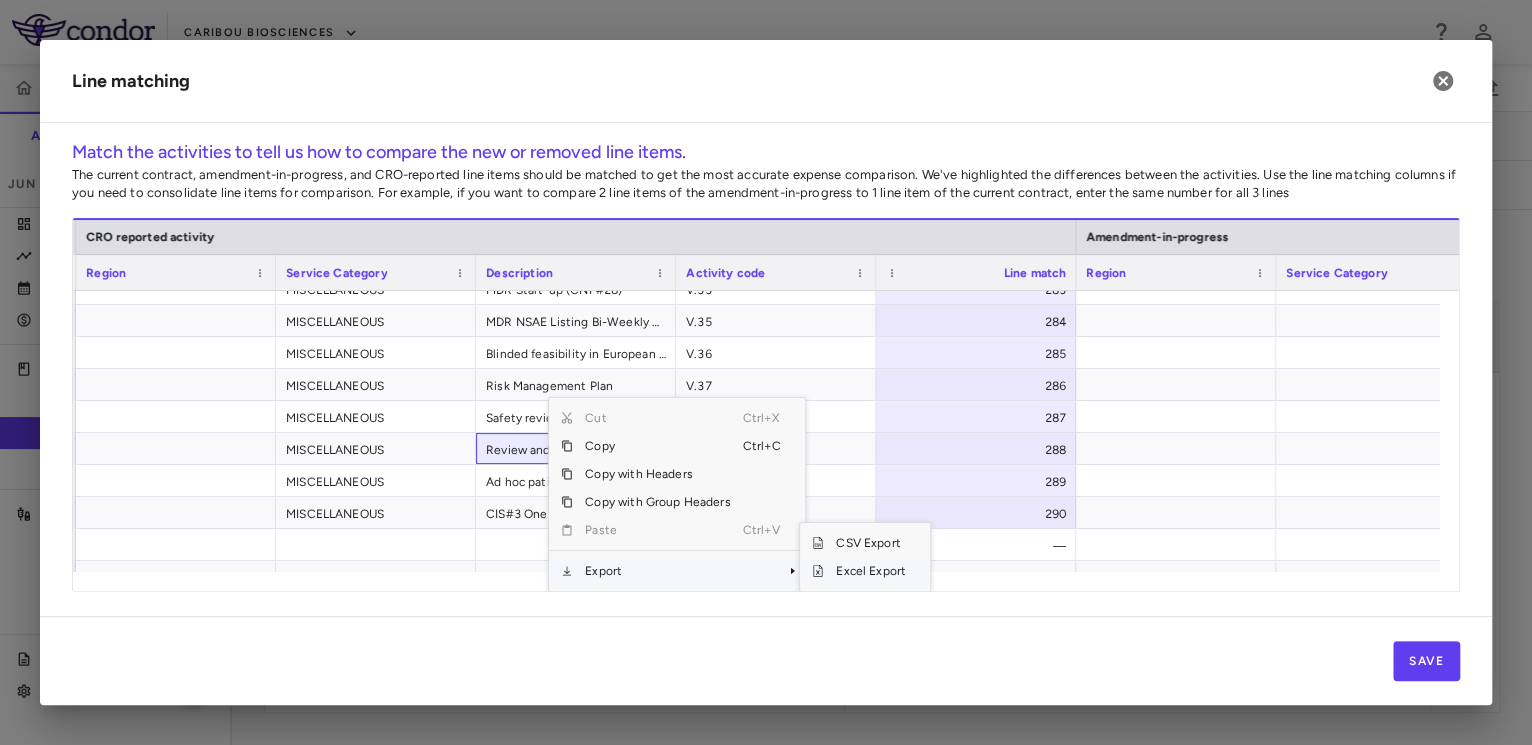 click on "Excel Export" at bounding box center (871, 571) 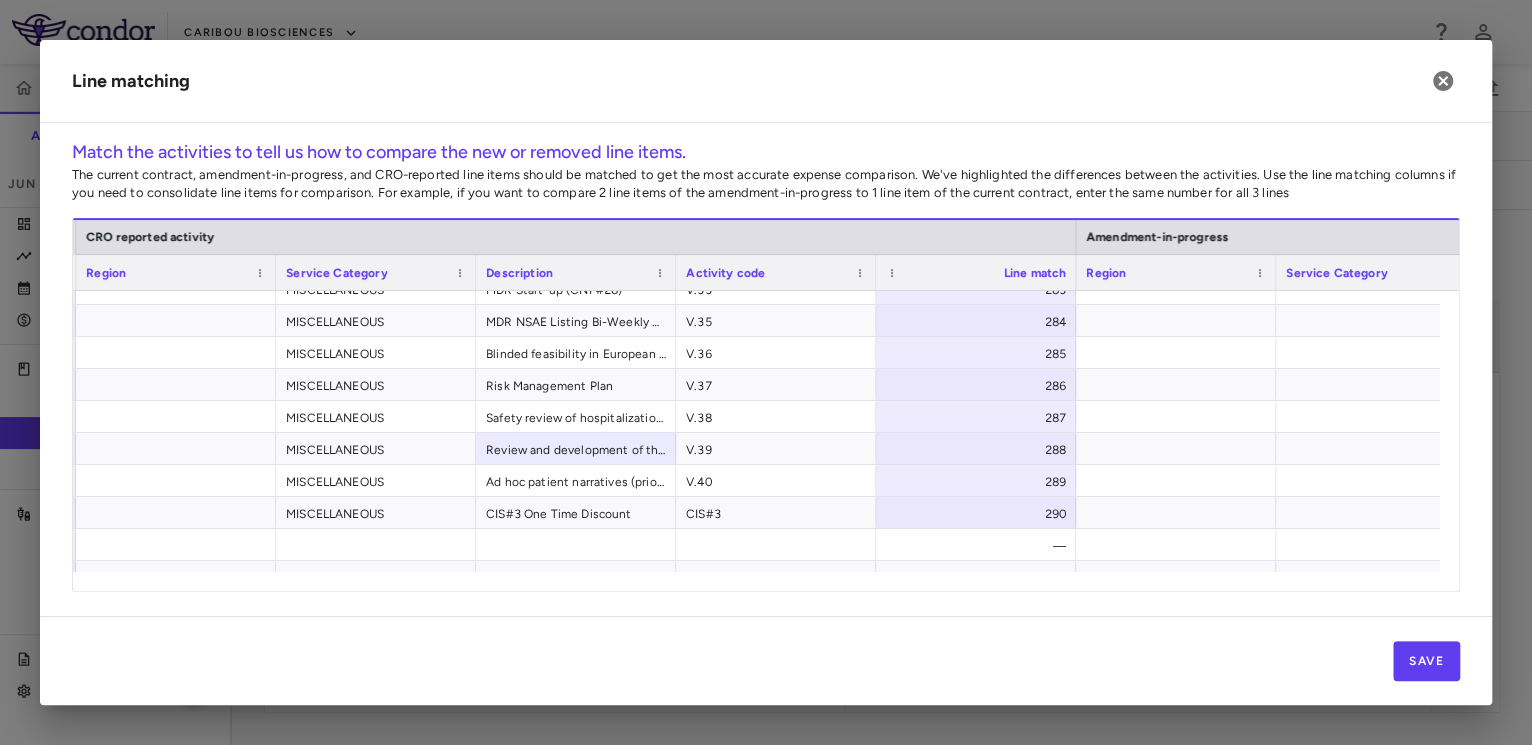 click on "Line matching Match the activities to tell us how to compare the new or removed line items. The current contract, amendment-in-progress, and CRO-reported line items should be matched to get the most accurate expense comparison. We've highlighted the differences between the activities. Use the line matching columns if you need to consolidate line items for comparison. For example, if you want to compare 2 line items of the amendment-in-progress to 1 line item of the current contract, enter the same number for all 3 lines Drag here to set row groups Drag here to set column labels
Current Contract
CRO reported activity
Amendment-in-progress
Activity code" at bounding box center (766, 372) 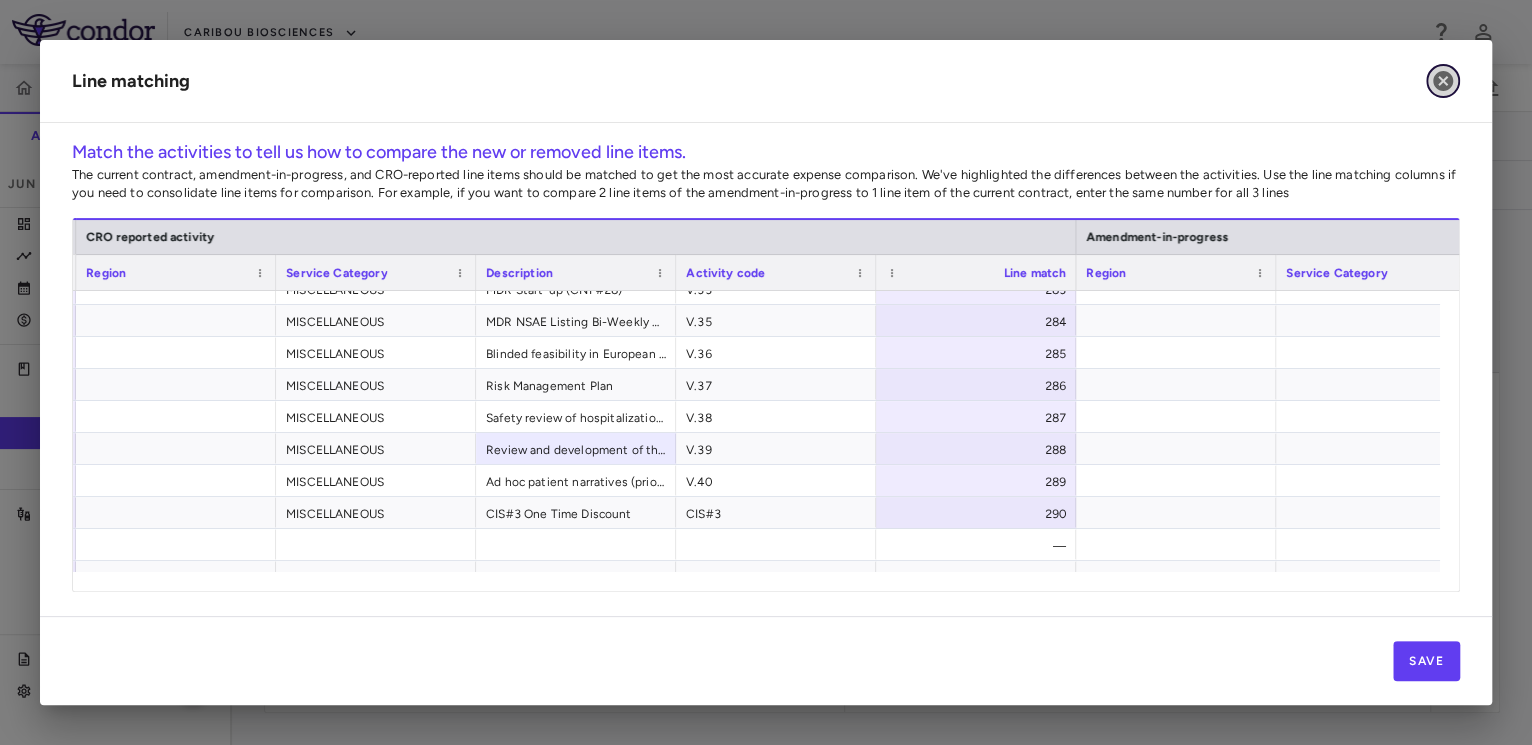 click at bounding box center [1443, 81] 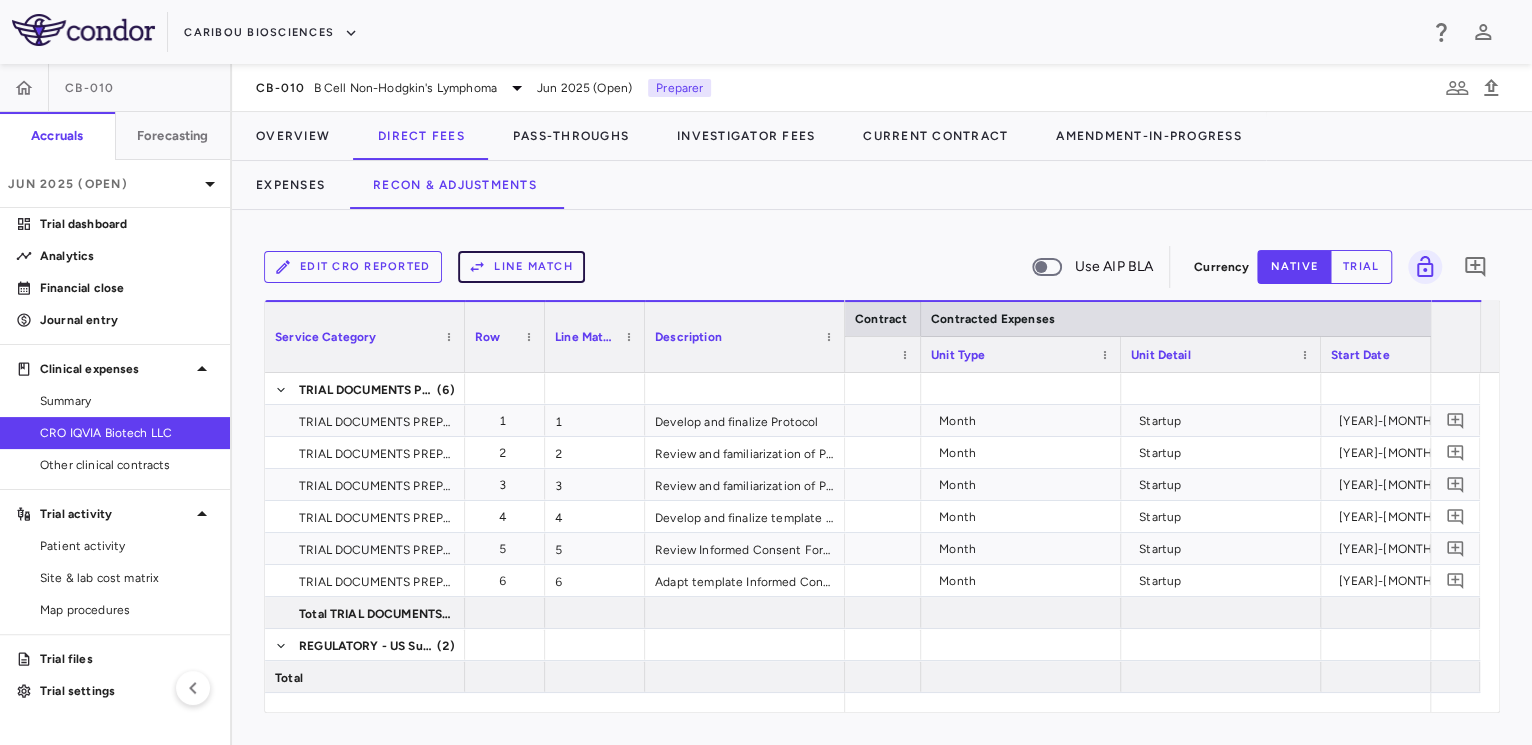 scroll, scrollTop: 0, scrollLeft: 324, axis: horizontal 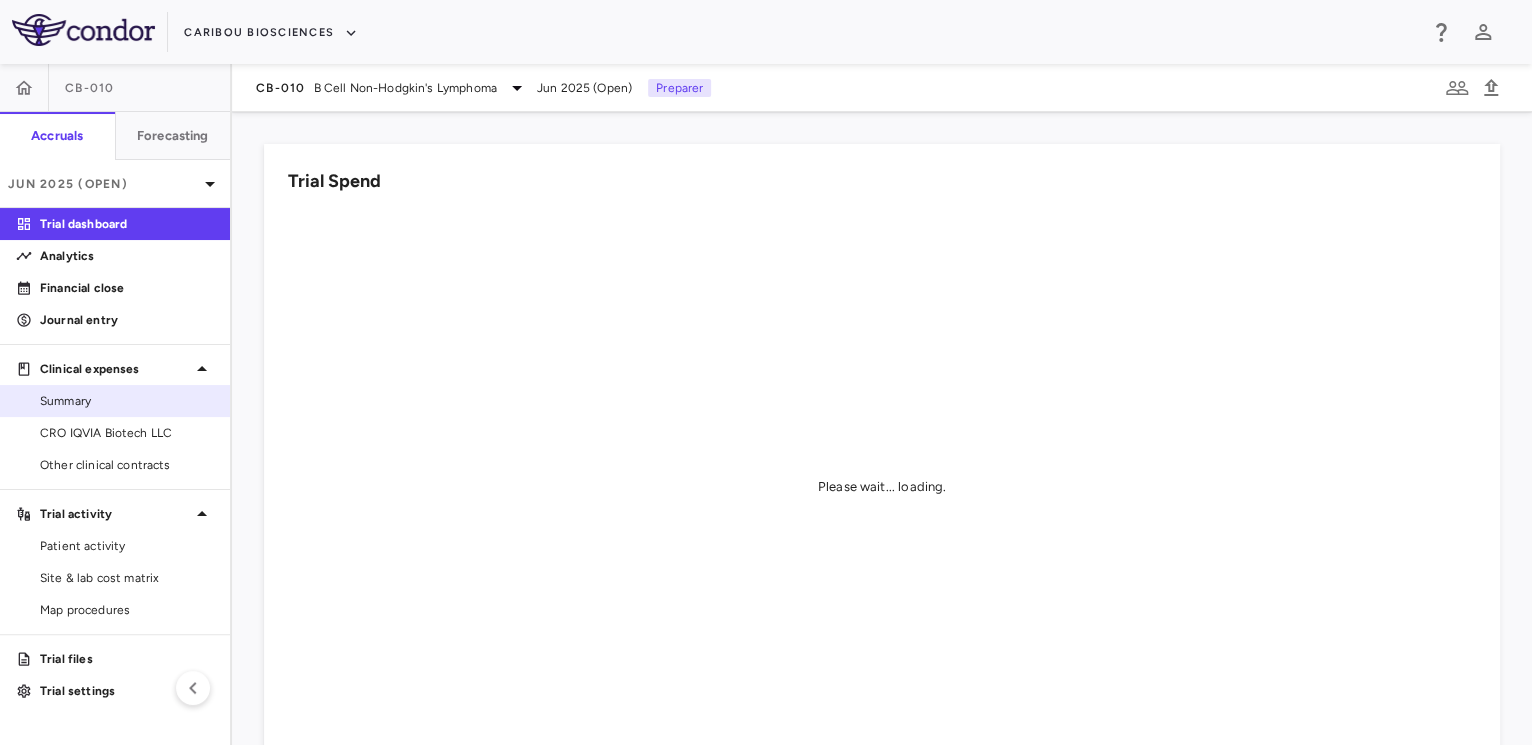 click on "Summary" at bounding box center (127, 401) 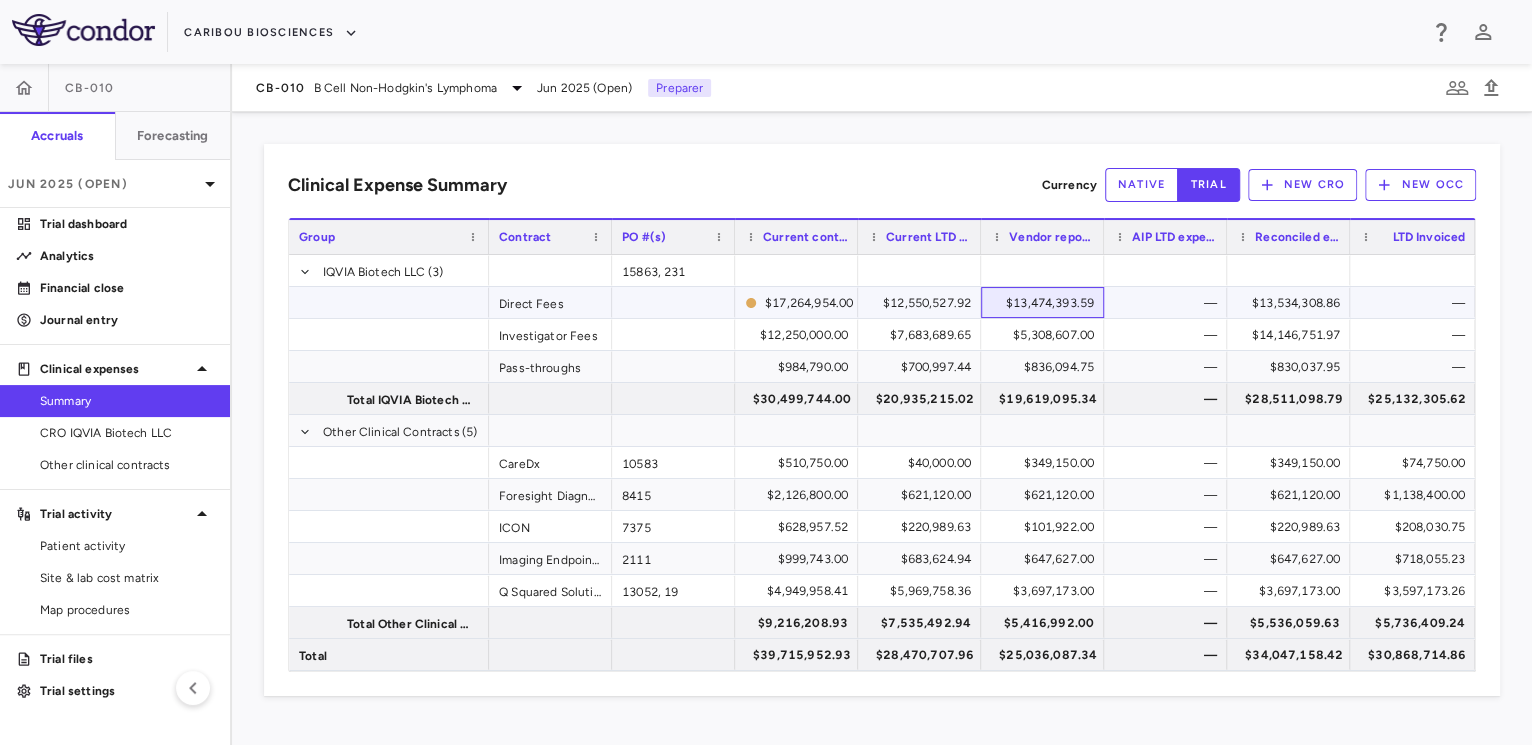 click on "$13,474,393.59" at bounding box center (1046, 303) 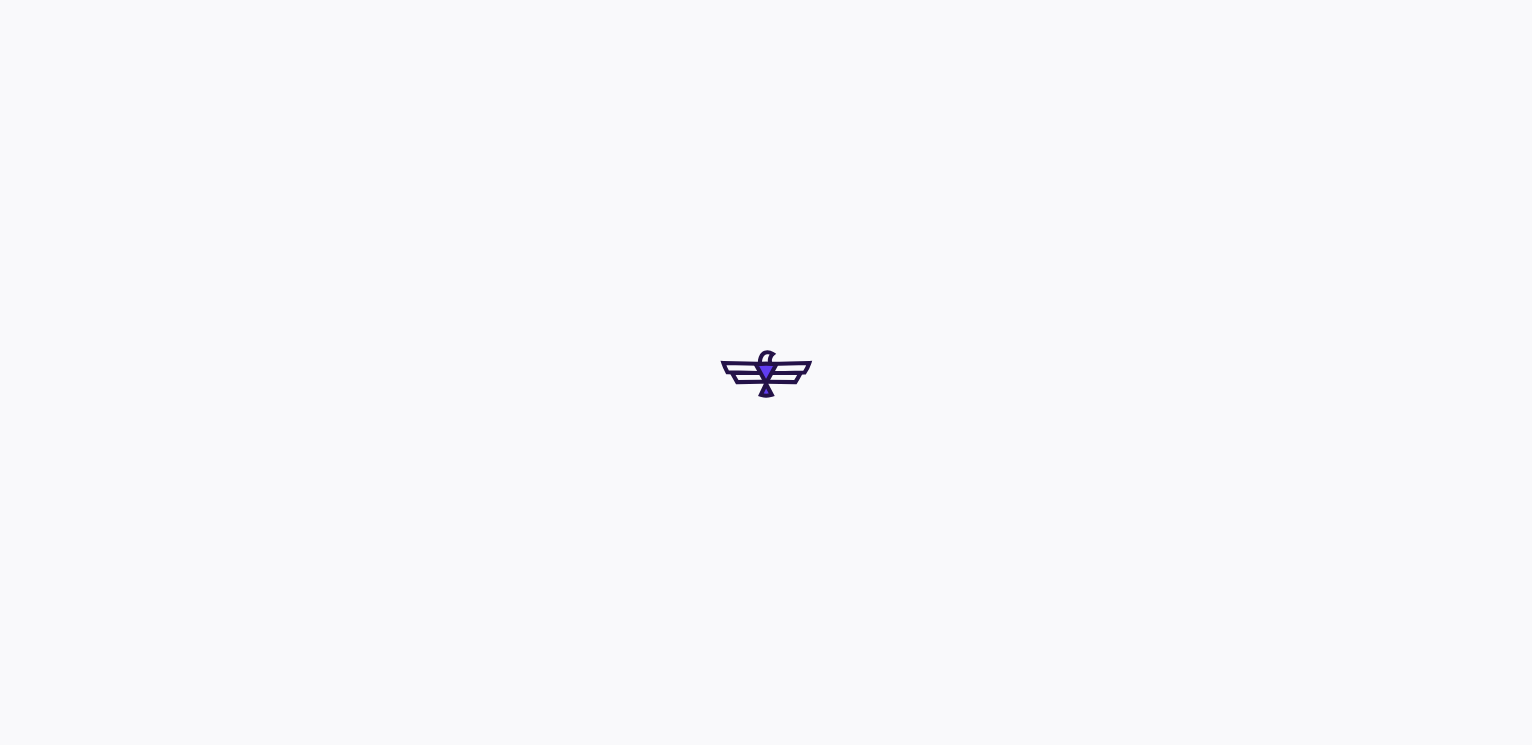 scroll, scrollTop: 0, scrollLeft: 0, axis: both 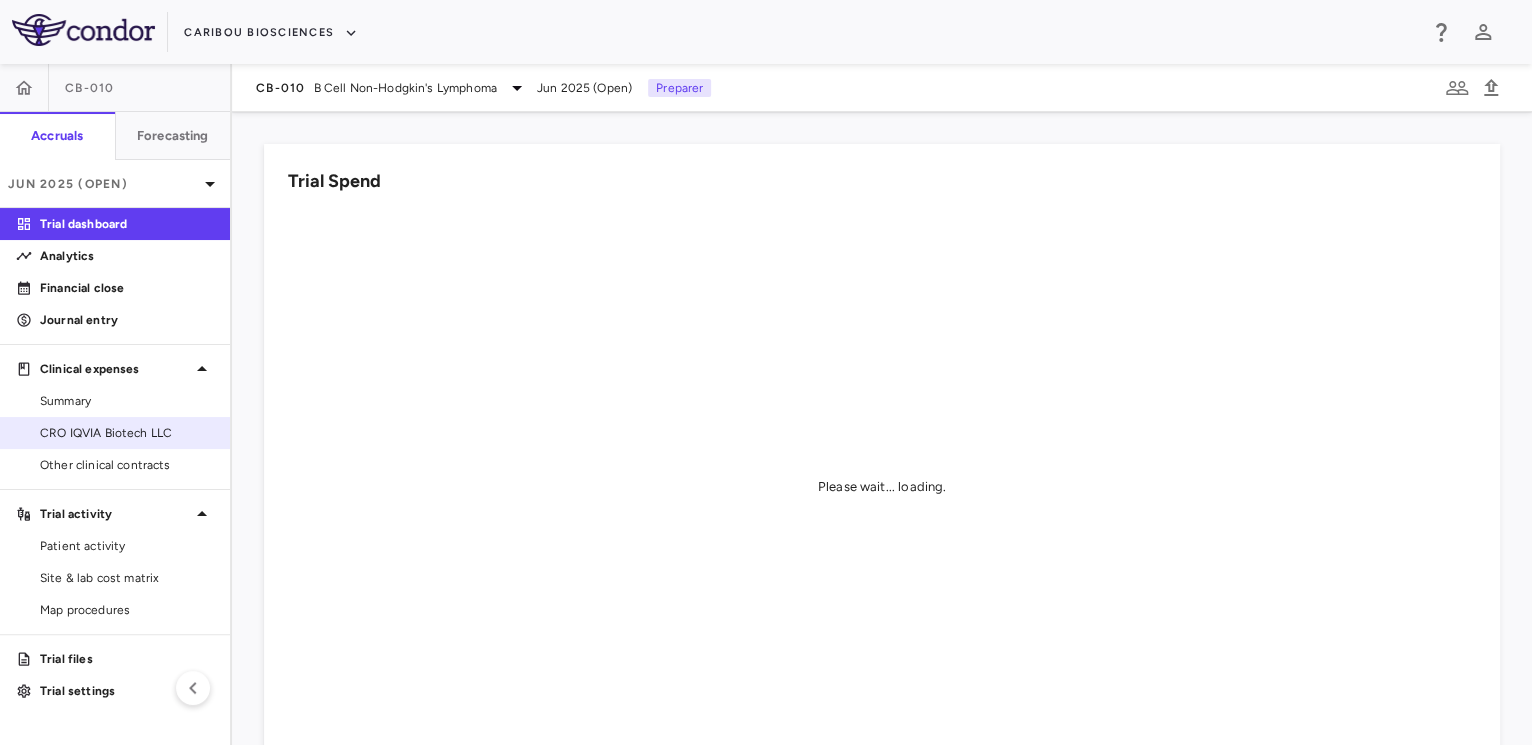click on "CRO IQVIA Biotech LLC" at bounding box center (127, 433) 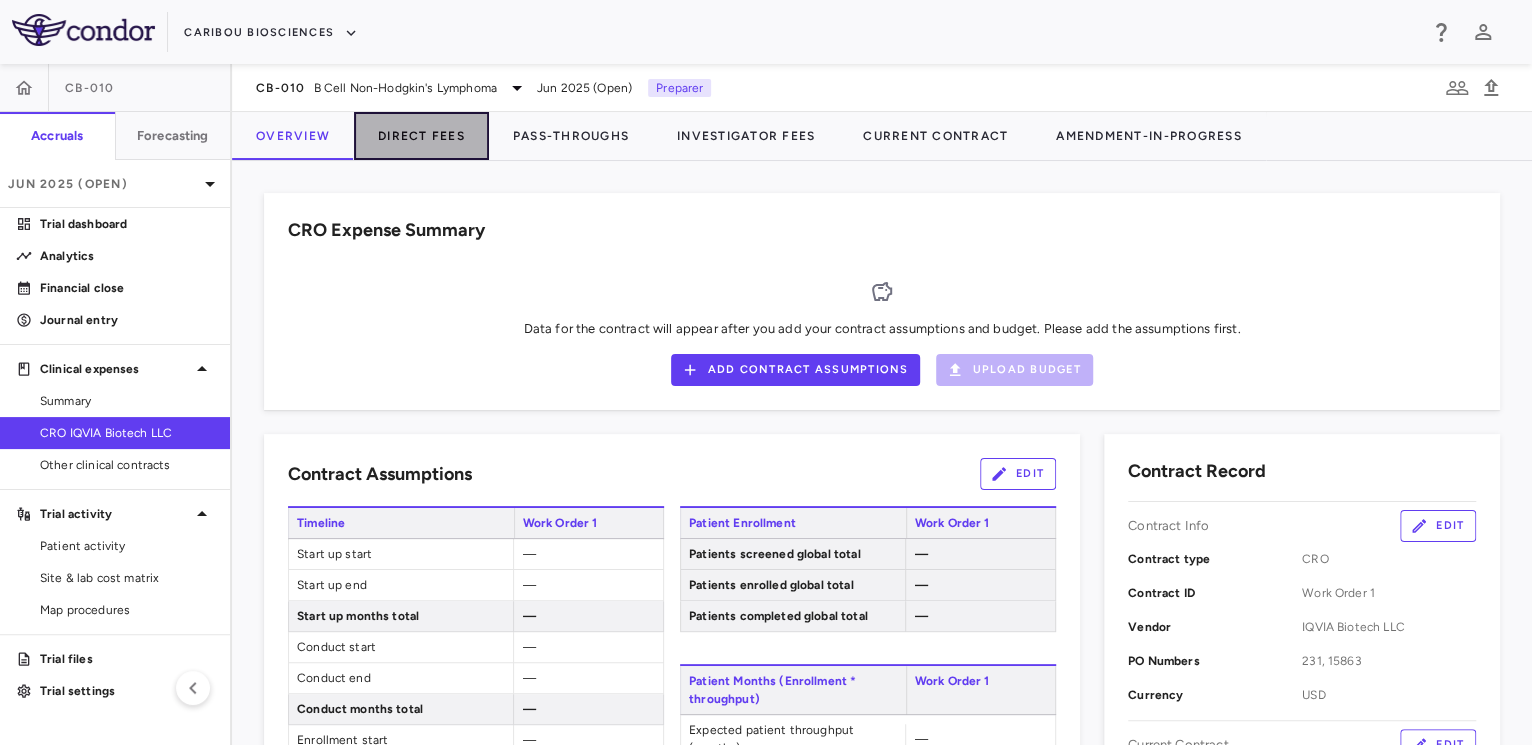 click on "Direct Fees" at bounding box center [421, 136] 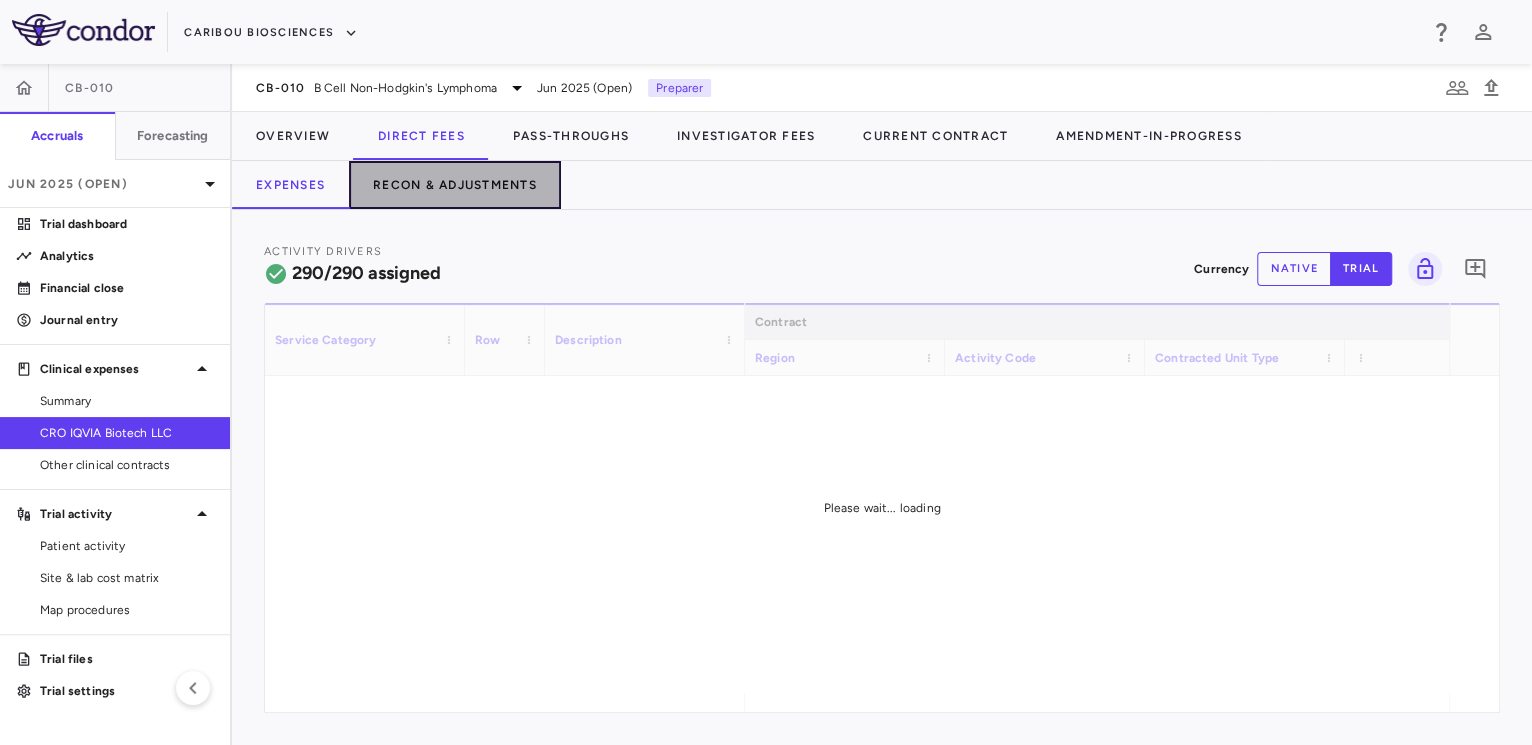click on "Recon & Adjustments" at bounding box center [455, 185] 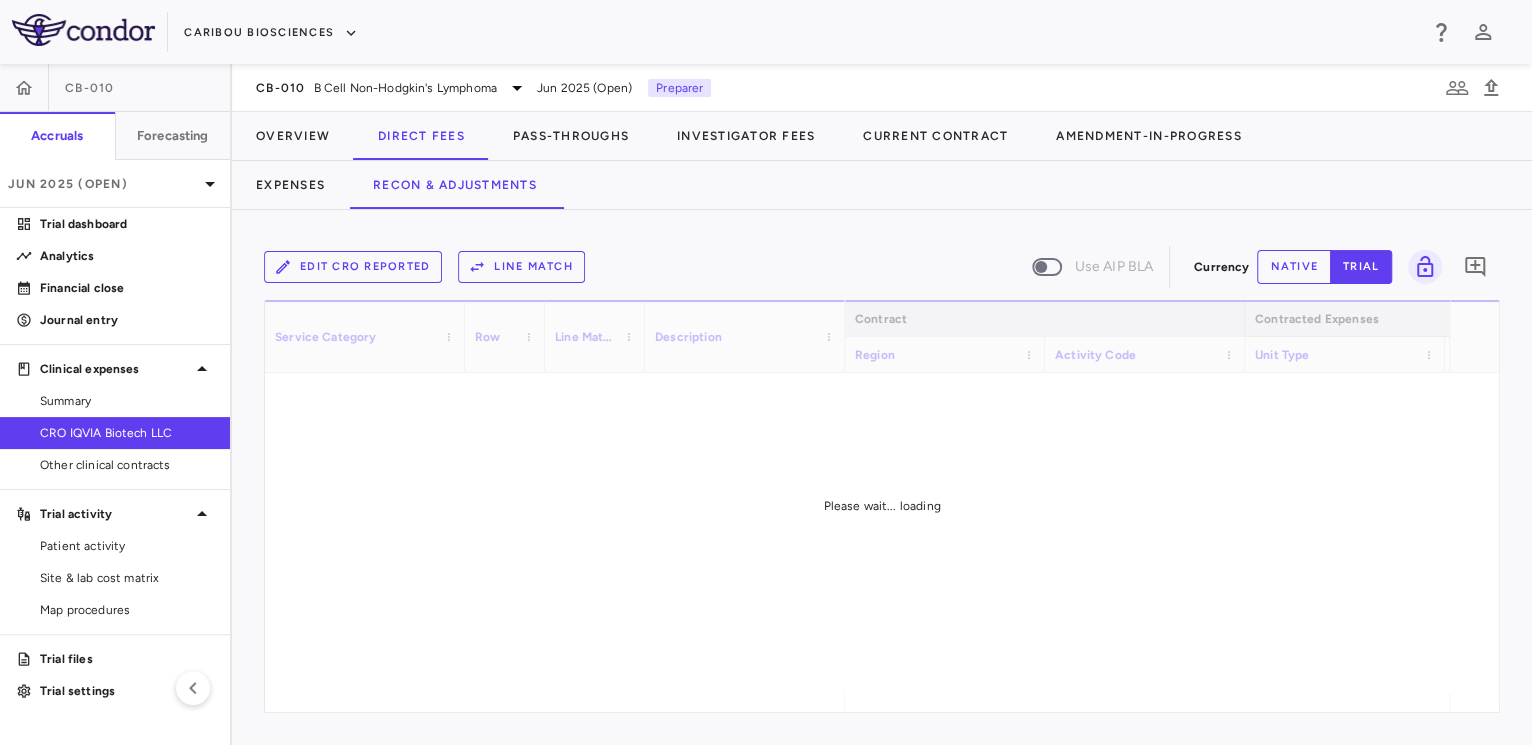 click on "Edit CRO reported" at bounding box center [353, 267] 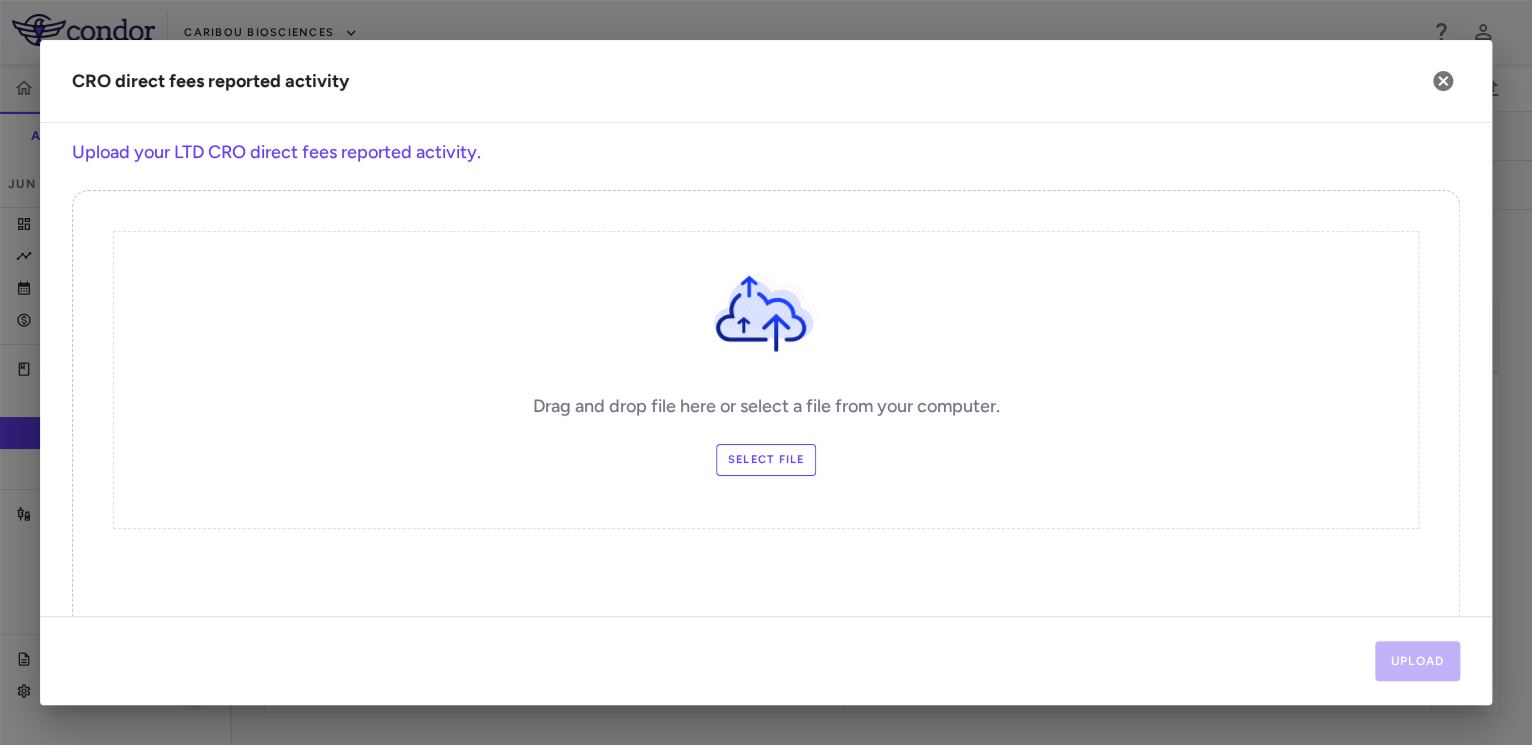 click on "CRO direct fees reported activity" at bounding box center [766, 81] 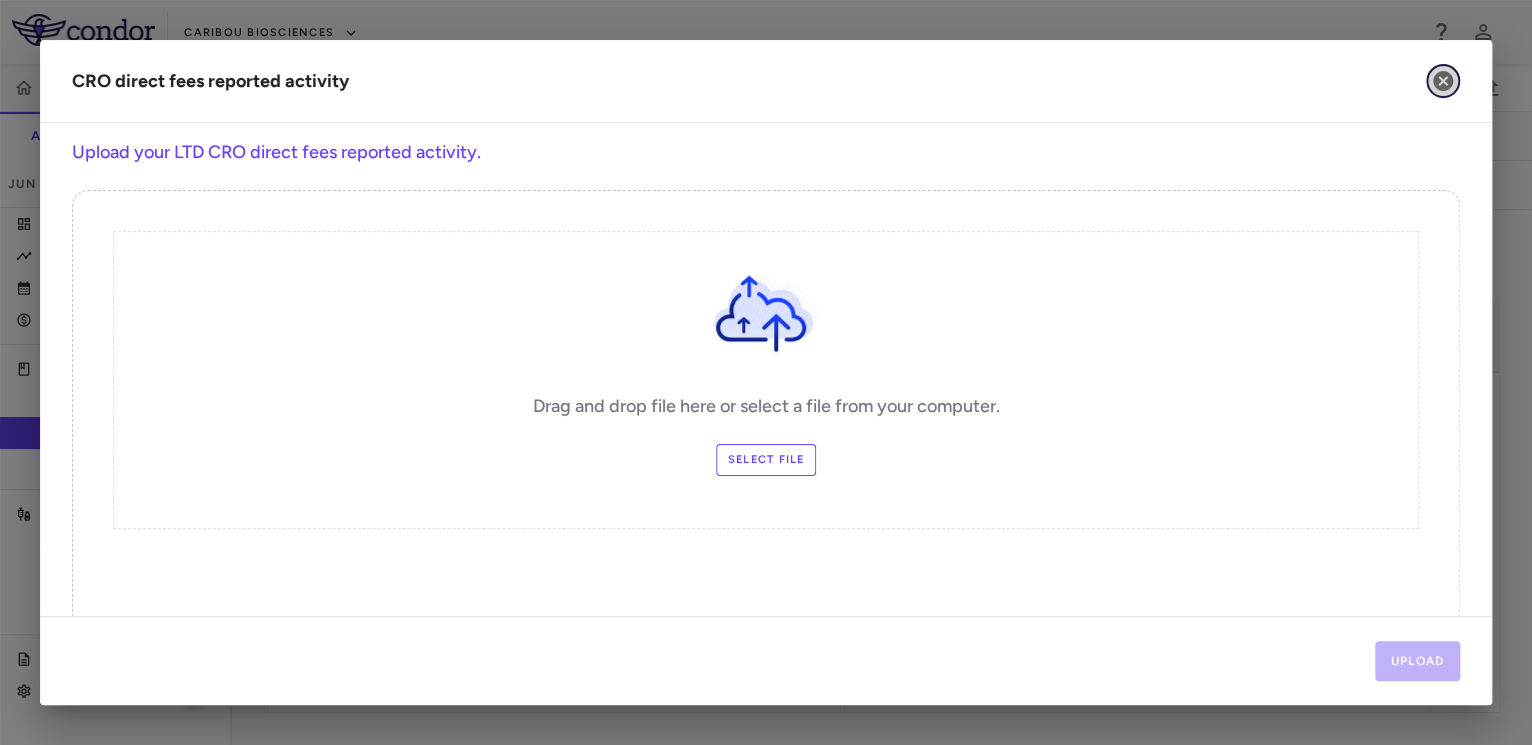 click 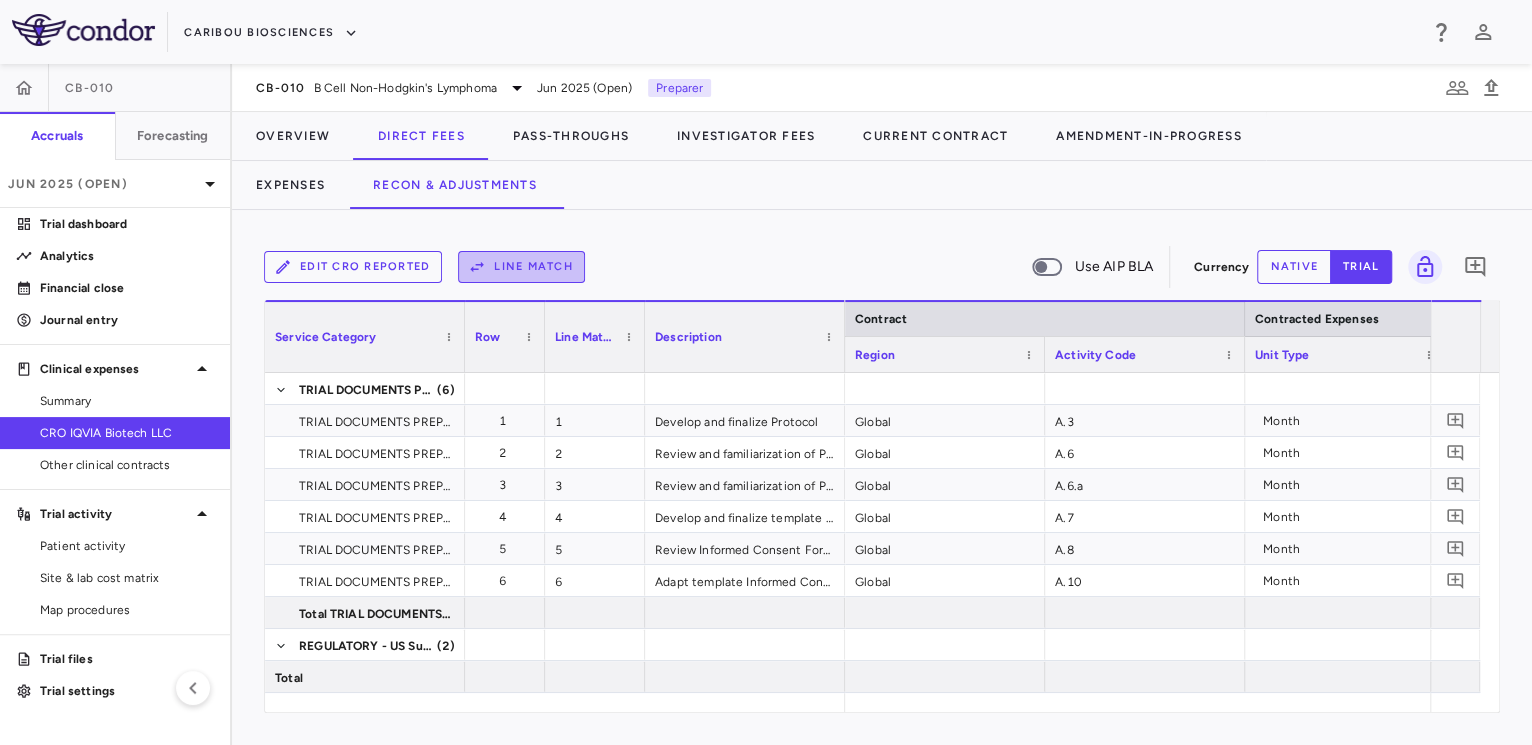 click on "Line Match" at bounding box center (521, 267) 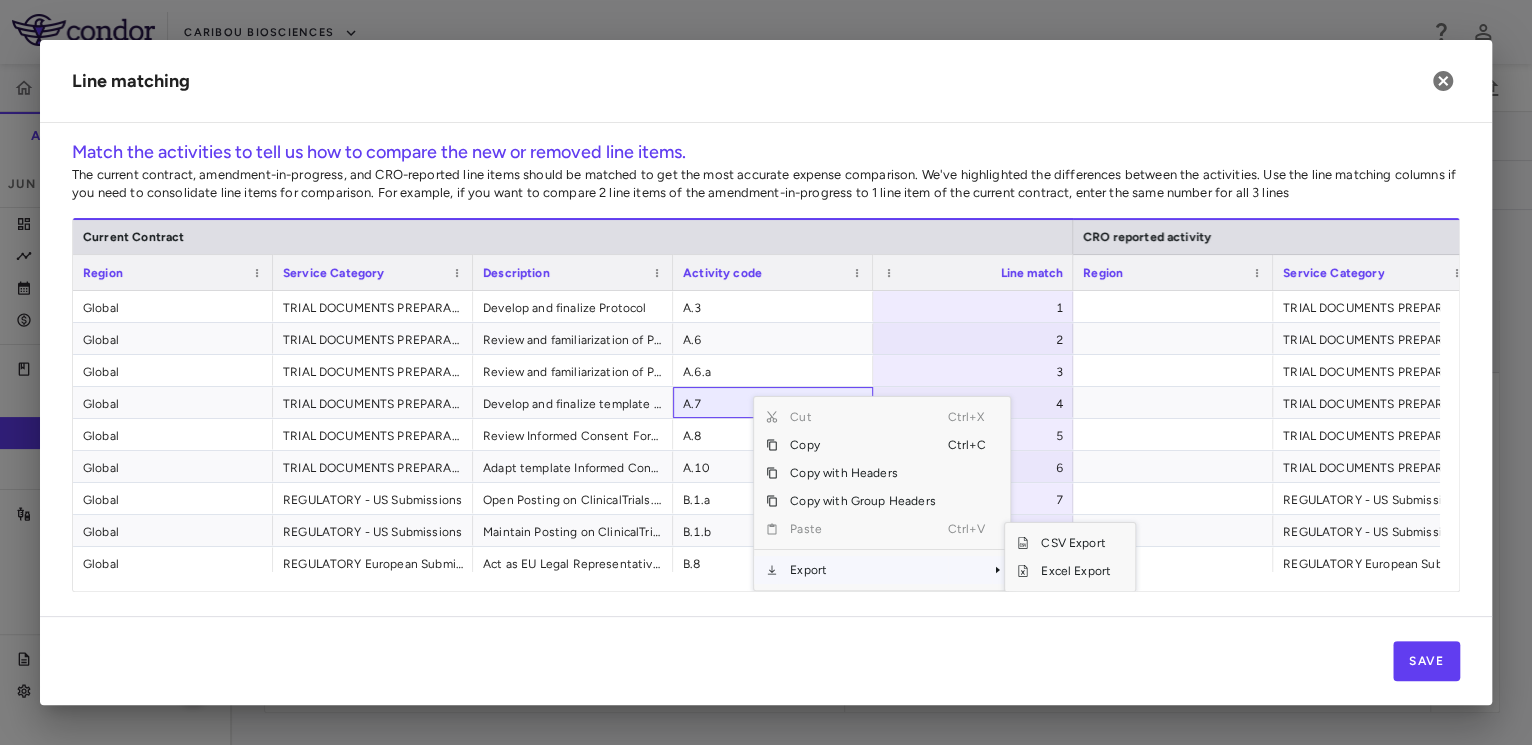 click on "Export" at bounding box center (862, 570) 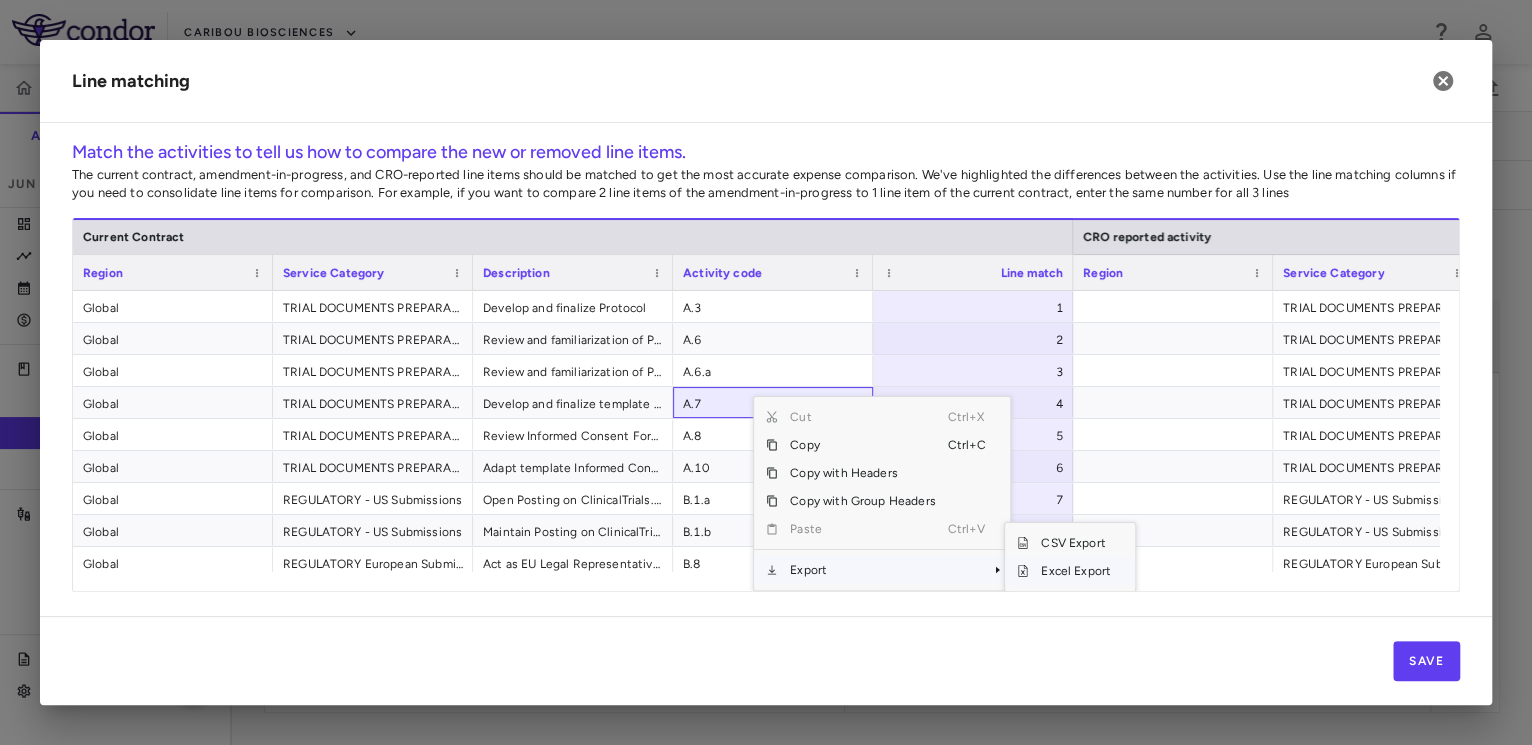 click on "Excel Export" at bounding box center (1076, 571) 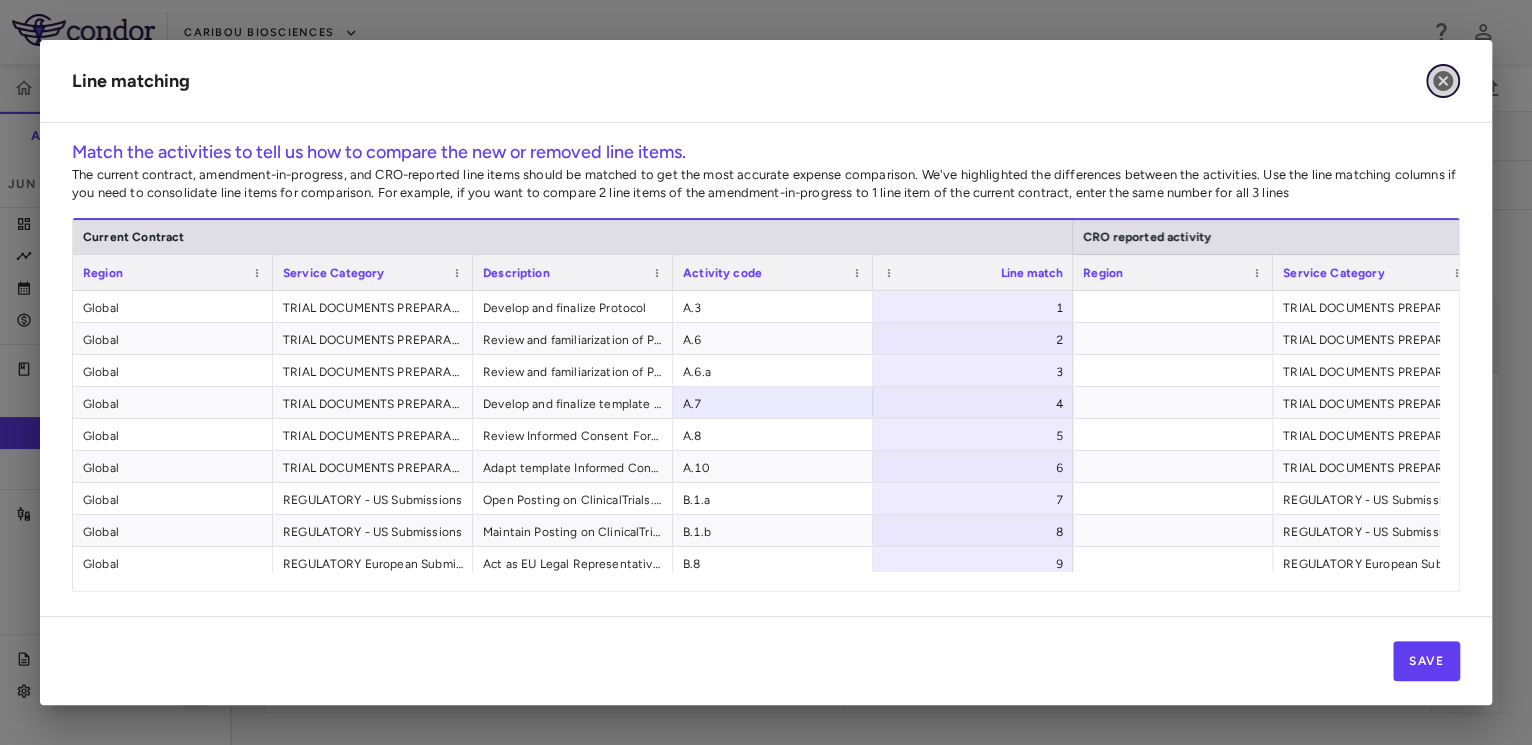 click 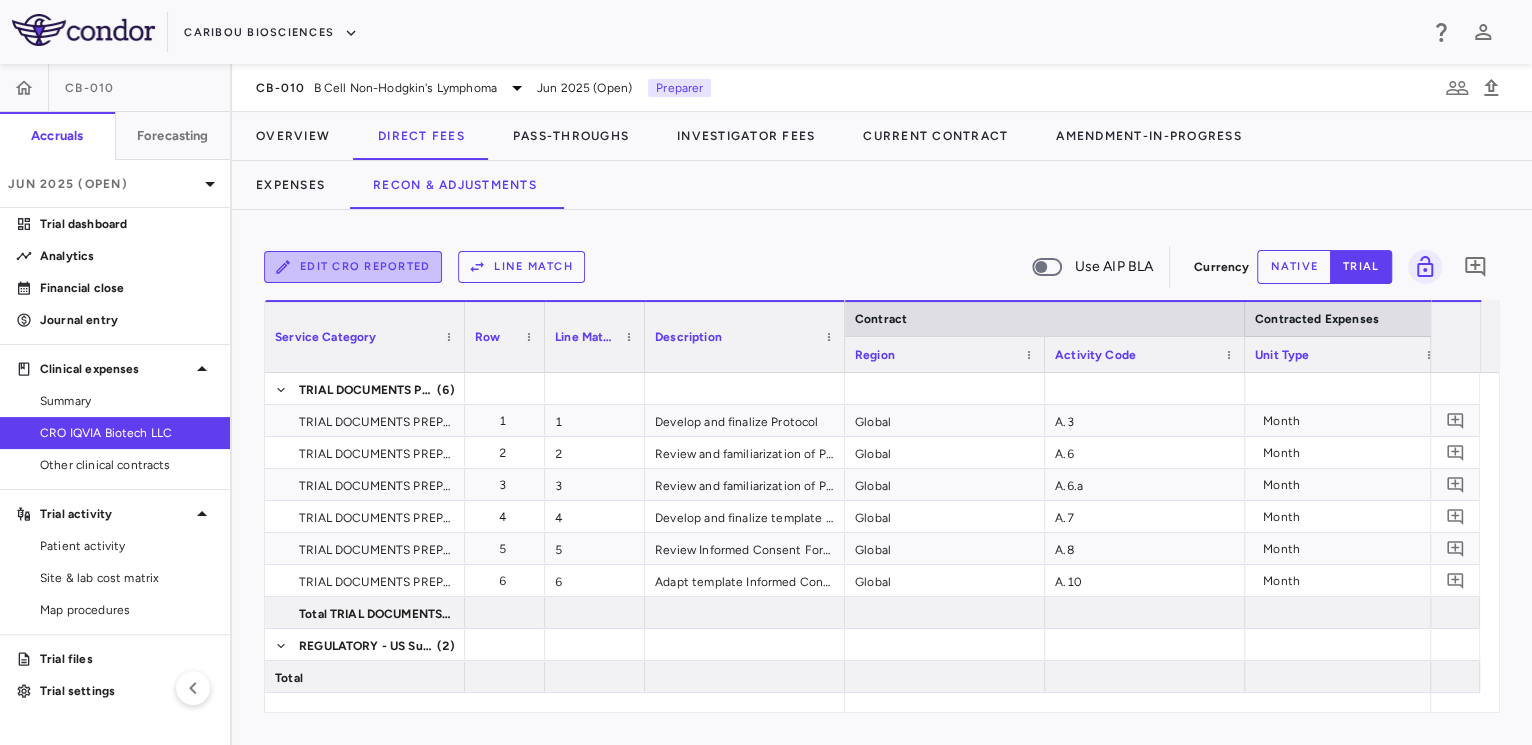 click on "Edit CRO reported" at bounding box center (353, 267) 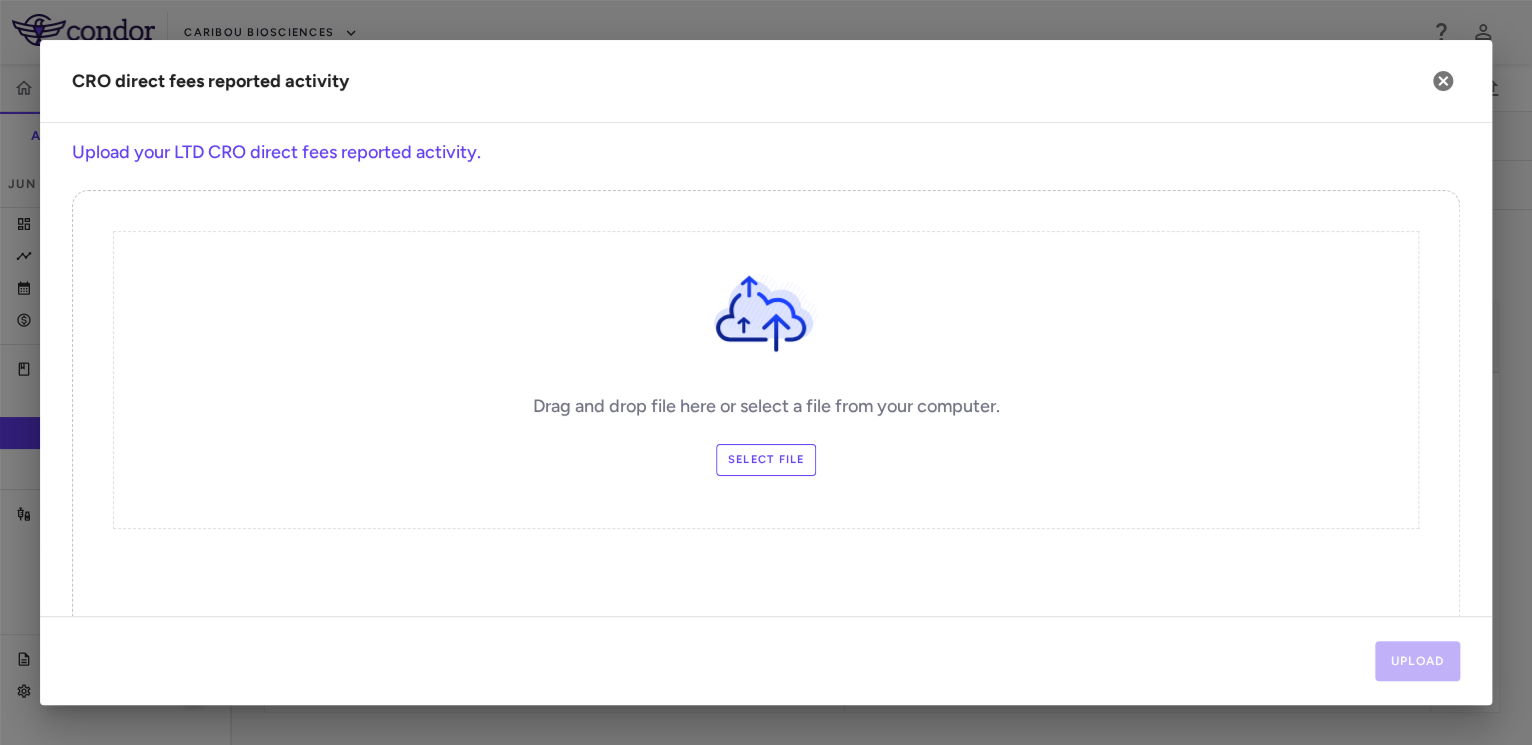 click on "Select file" at bounding box center (766, 460) 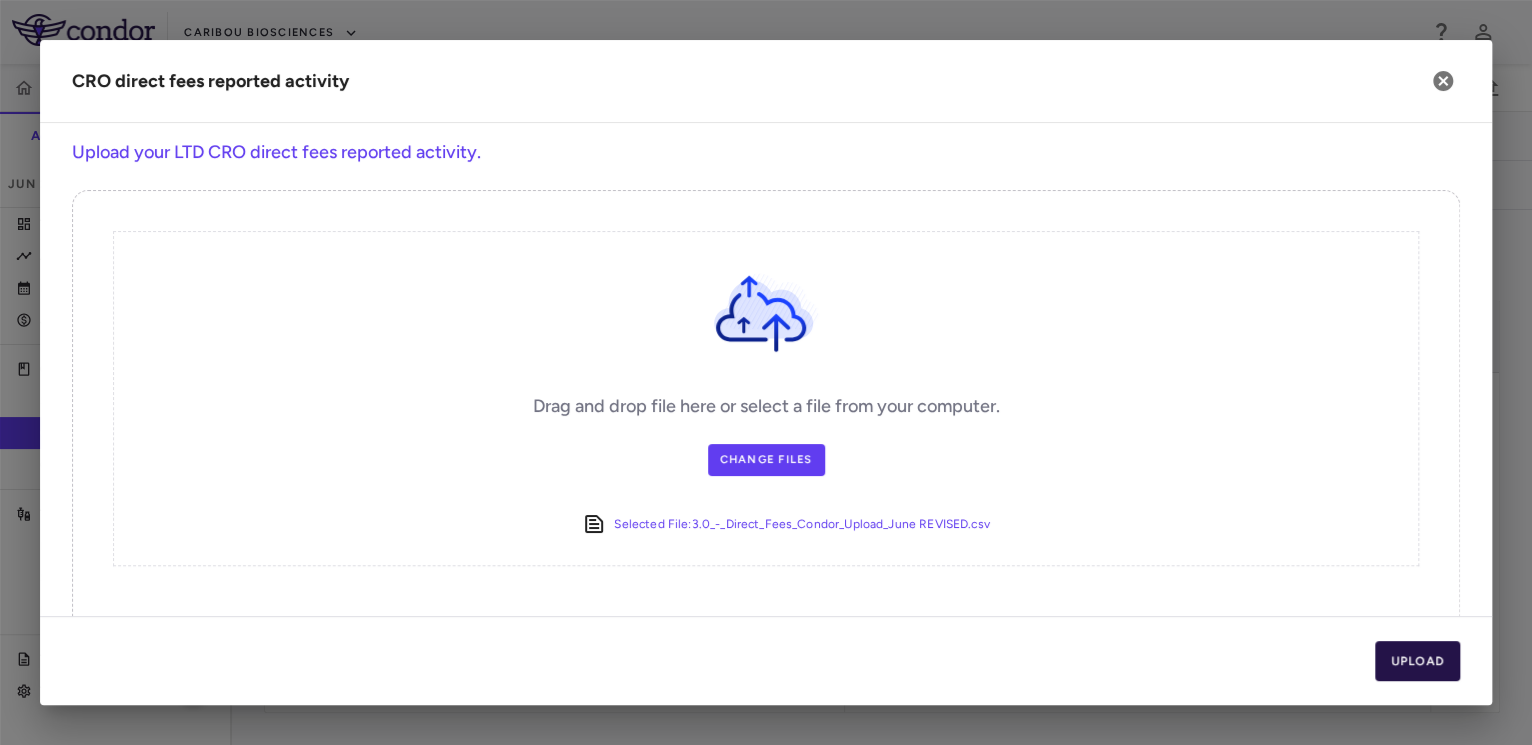 click on "Upload" at bounding box center [1418, 661] 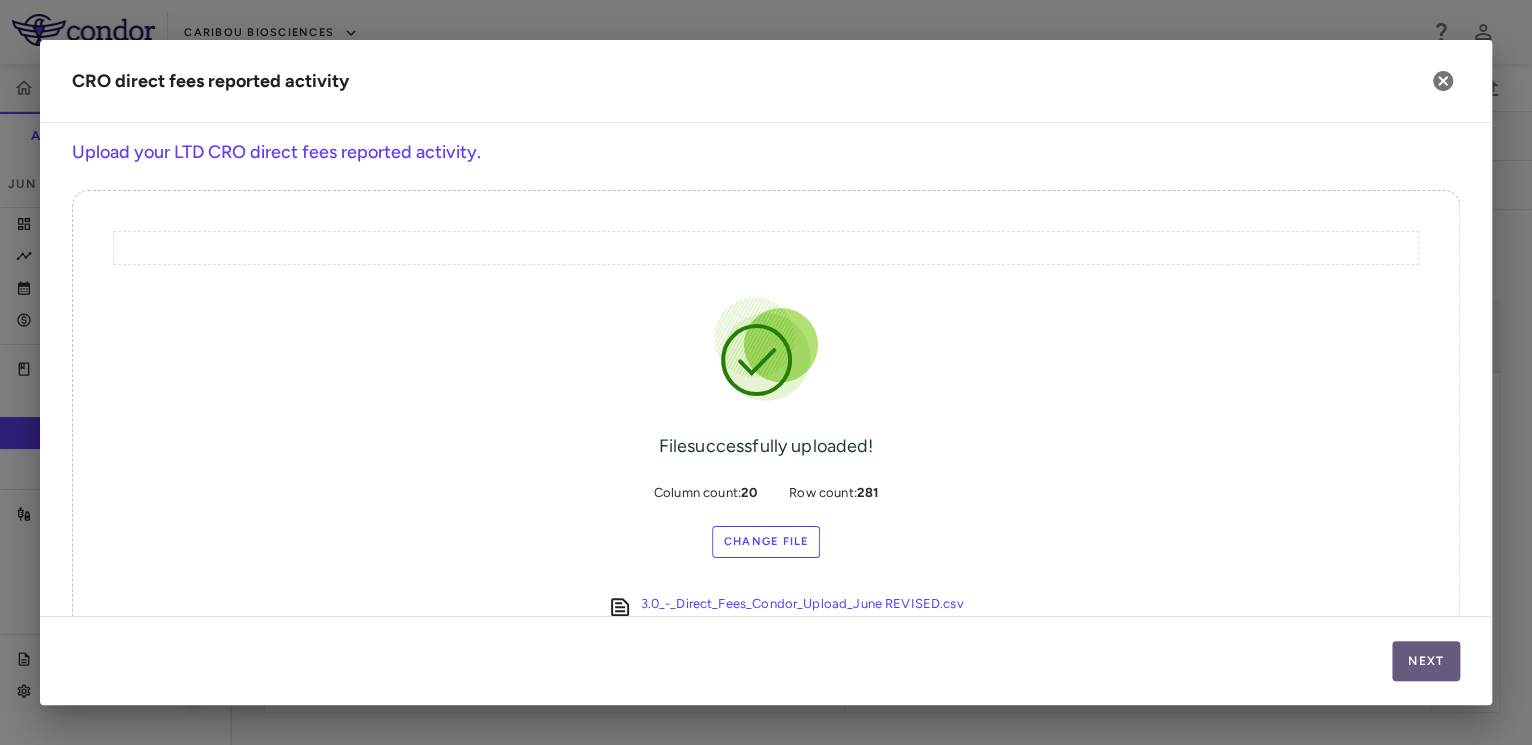 click on "Next" at bounding box center [1426, 661] 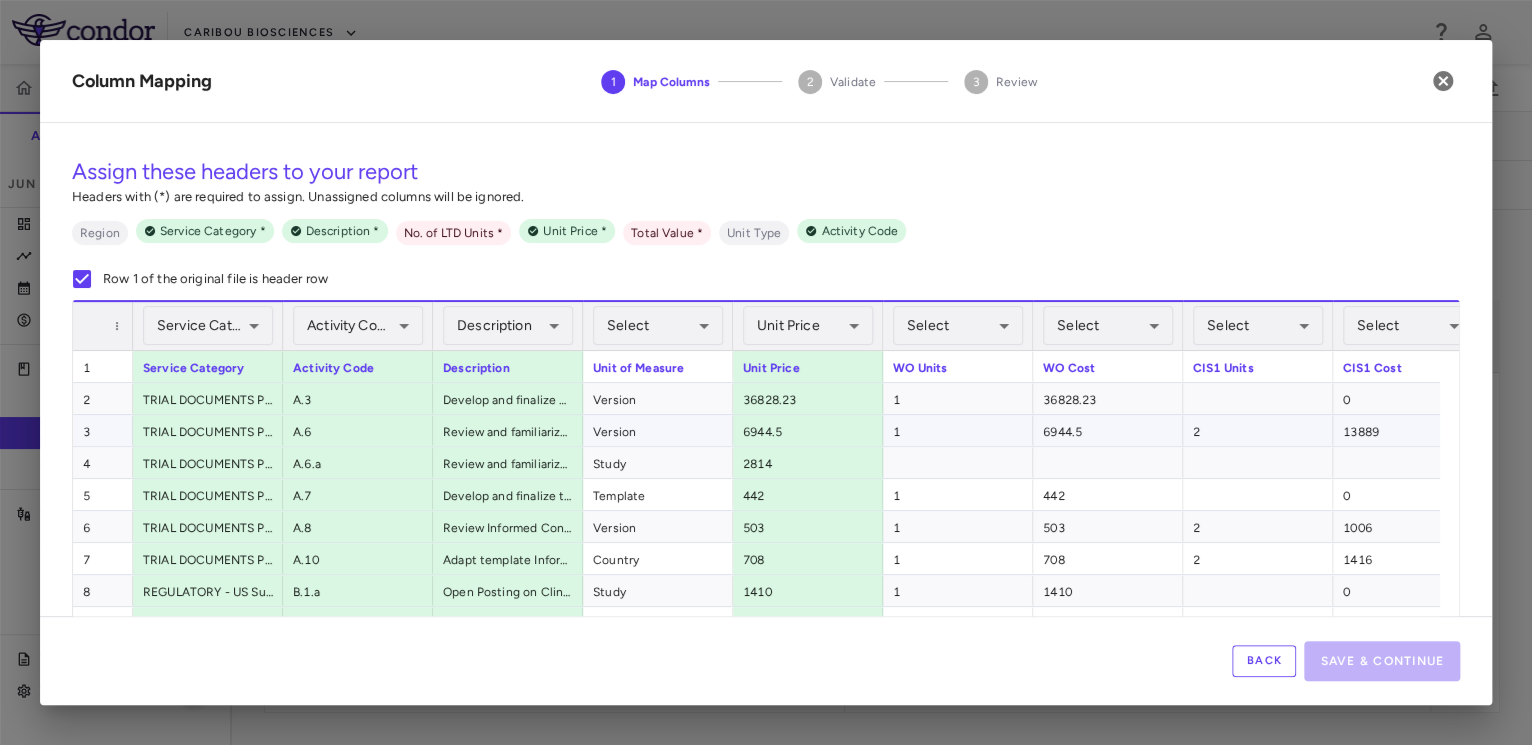 scroll, scrollTop: 0, scrollLeft: 16, axis: horizontal 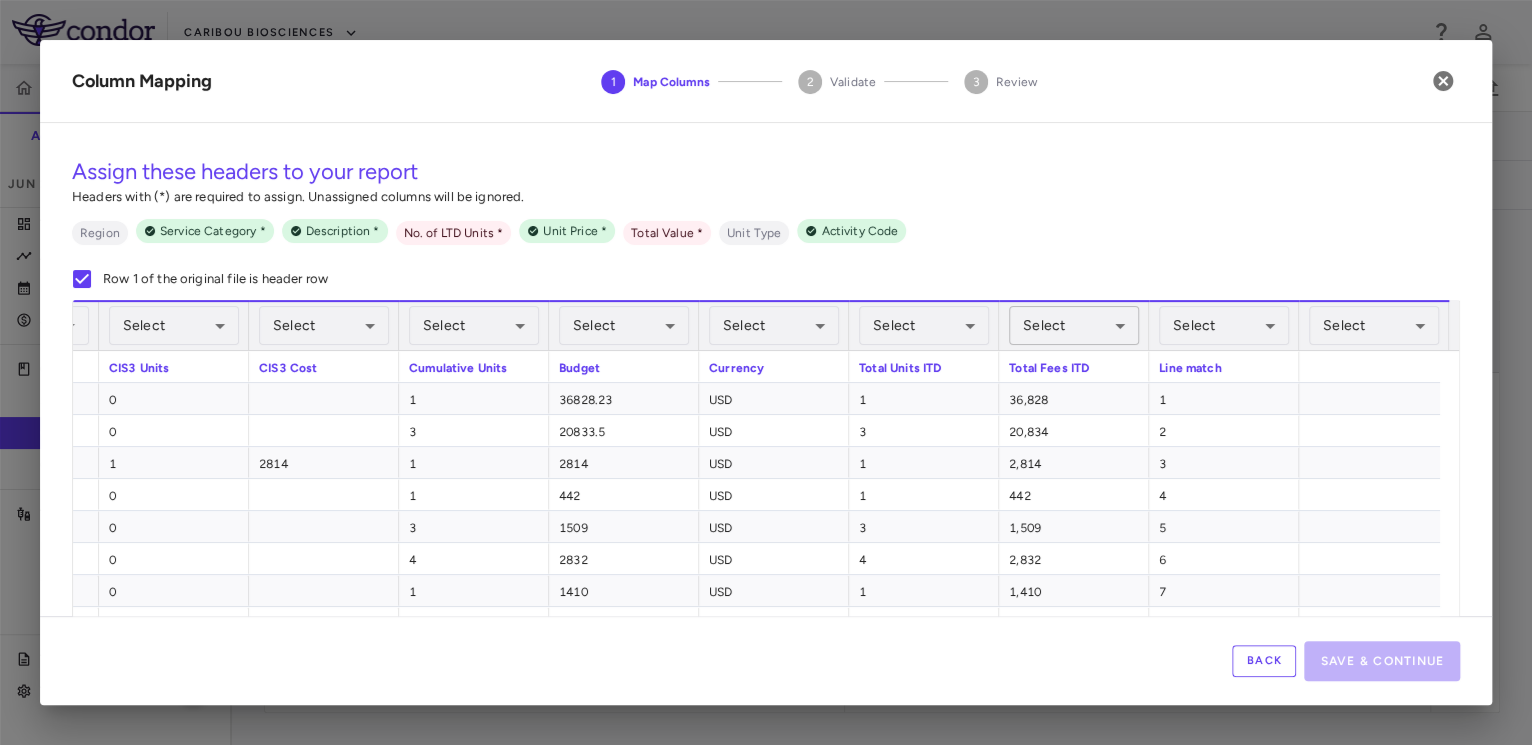 click on "Skip to sidebar Skip to main content Caribou Biosciences CB-010 Accruals Forecasting Jun 2025 (Open) Trial dashboard Analytics Financial close Journal entry Clinical expenses Summary CRO IQVIA Biotech LLC Other clinical contracts Trial activity Patient activity Site & lab cost matrix Map procedures Trial files Trial settings CB-010 B Cell Non-Hodgkin's Lymphoma Jun 2025 (Open) Preparer Overview Direct Fees Pass-Throughs Investigator Fees Current Contract Amendment-In-Progress Expenses Recon & Adjustments Edit CRO reported Line Match Use AIP BLA Currency native trial 0
Service Category
Drag here to set column labels" at bounding box center [766, 372] 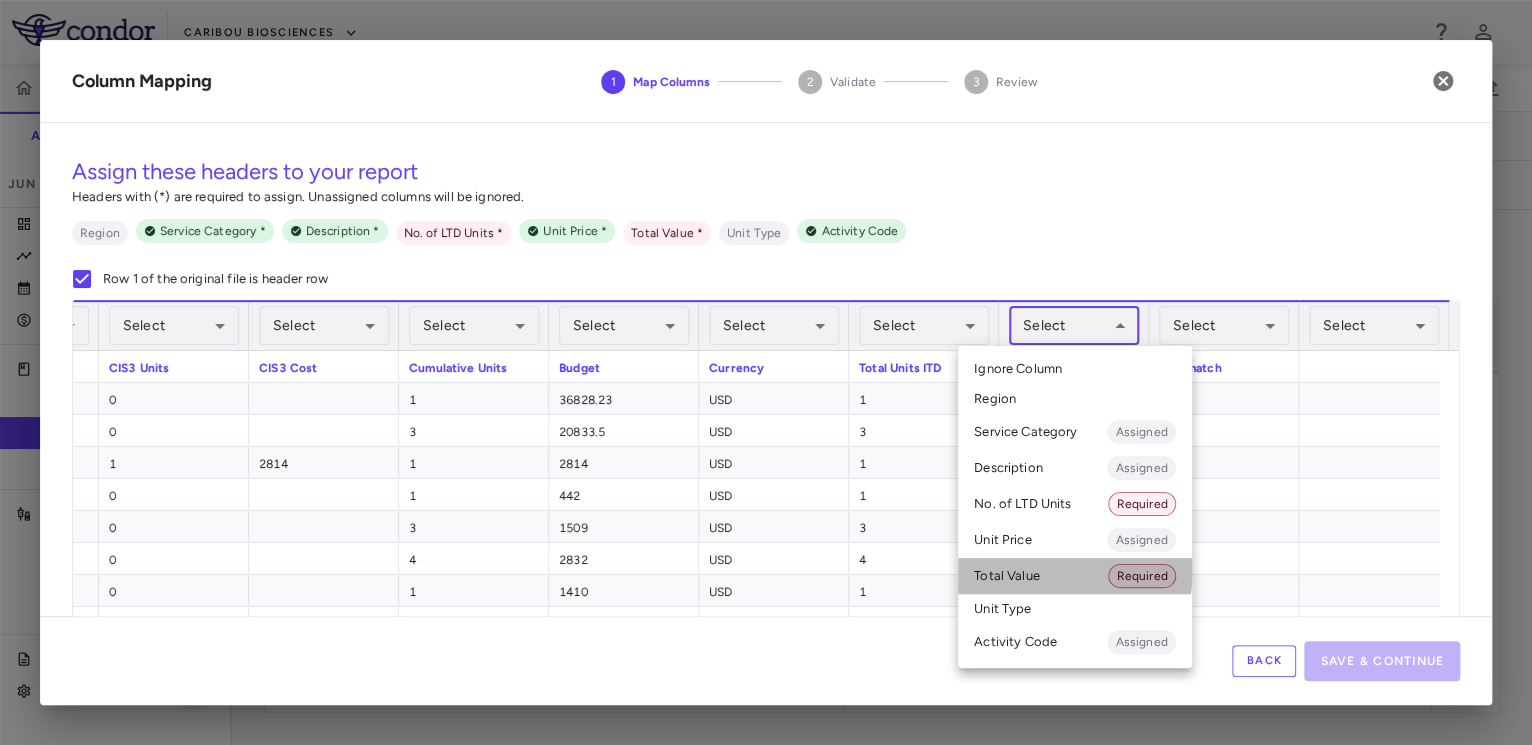 click on "Total Value Required" at bounding box center [1075, 576] 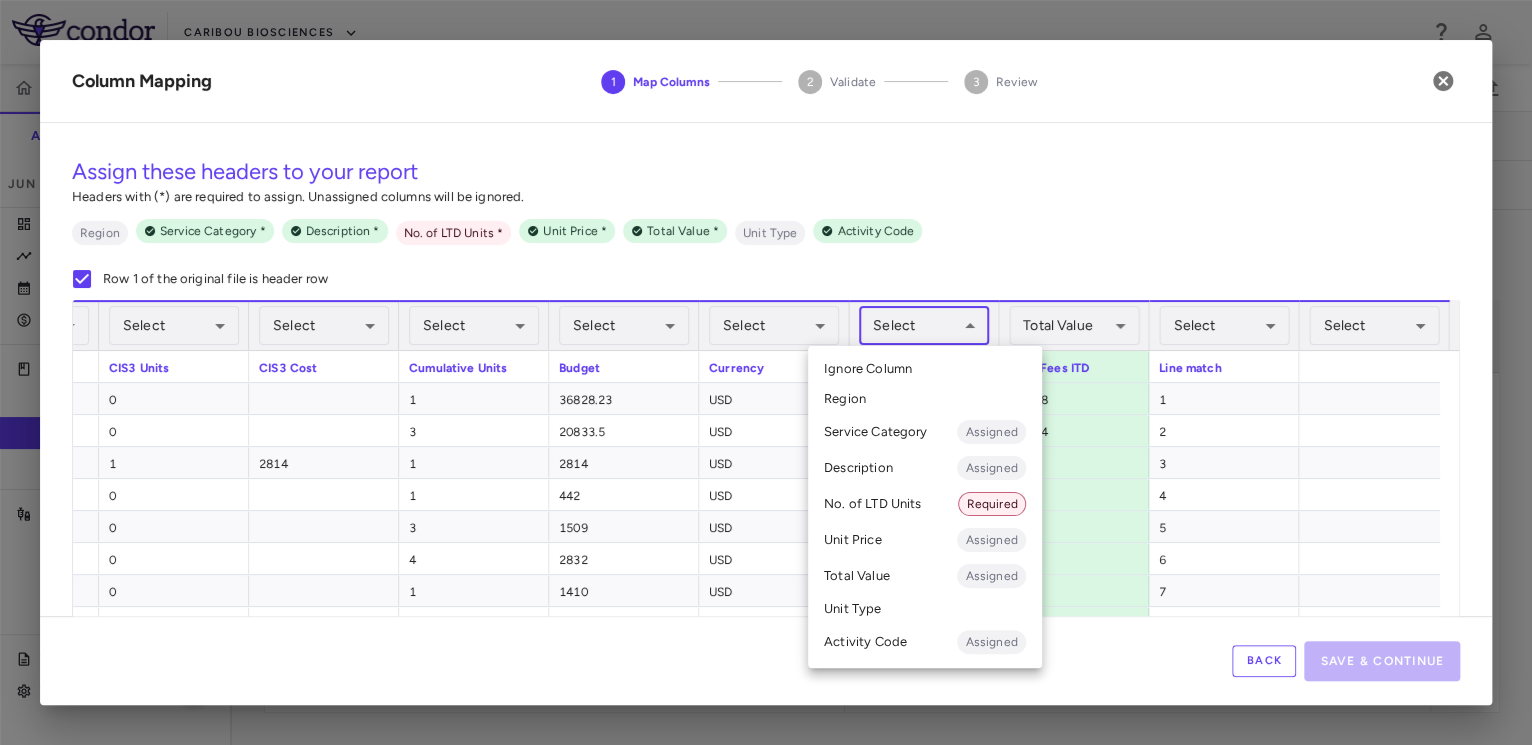 click on "Skip to sidebar Skip to main content Caribou Biosciences CB-010 Accruals Forecasting Jun 2025 (Open) Trial dashboard Analytics Financial close Journal entry Clinical expenses Summary CRO IQVIA Biotech LLC Other clinical contracts Trial activity Patient activity Site & lab cost matrix Map procedures Trial files Trial settings CB-010 B Cell Non-Hodgkin's Lymphoma Jun 2025 (Open) Preparer Overview Direct Fees Pass-Throughs Investigator Fees Current Contract Amendment-In-Progress Expenses Recon & Adjustments Edit CRO reported Line Match Use AIP BLA Currency native trial 0
Service Category
Drag here to set column labels" at bounding box center [766, 372] 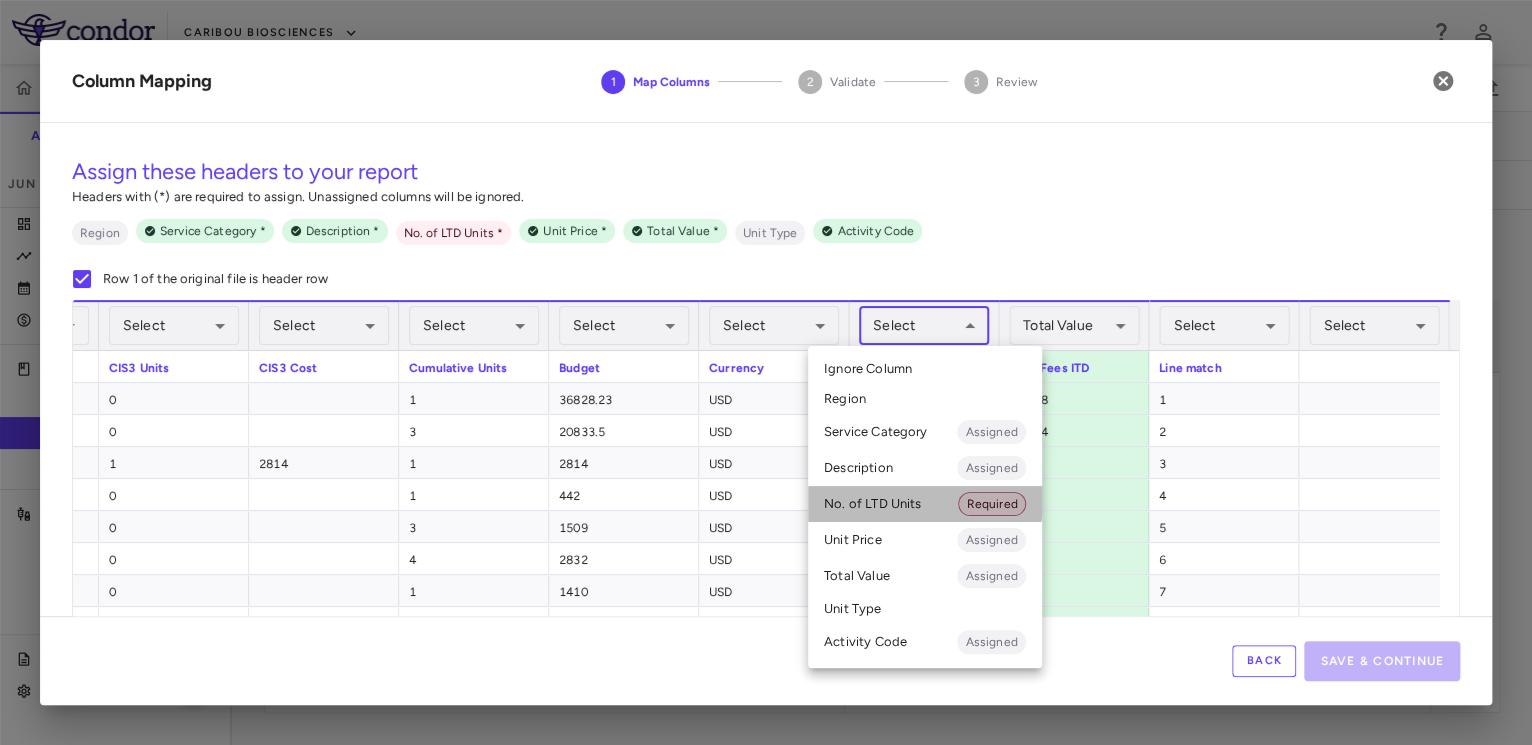 click on "No. of LTD Units Required" at bounding box center [925, 504] 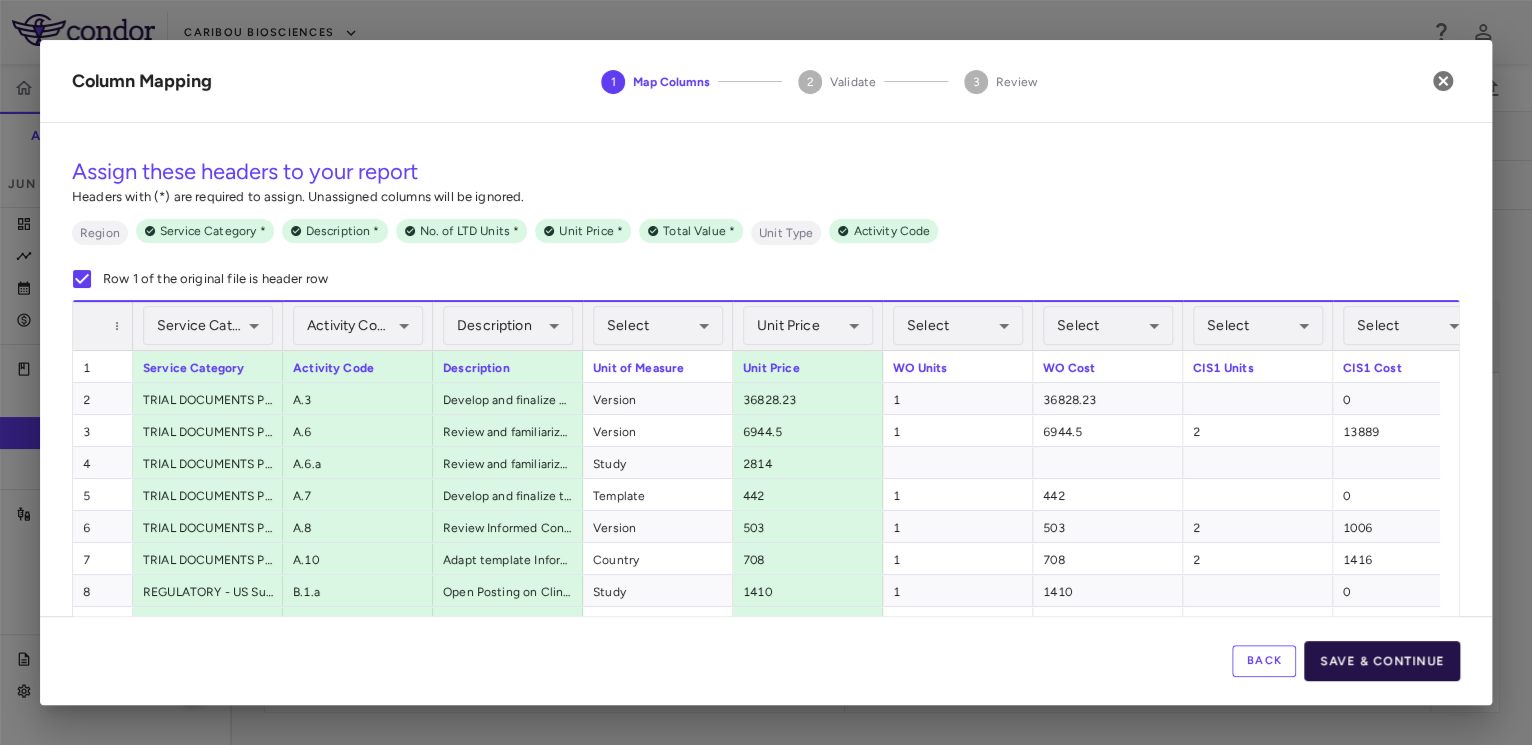 click on "Save & Continue" at bounding box center (1382, 661) 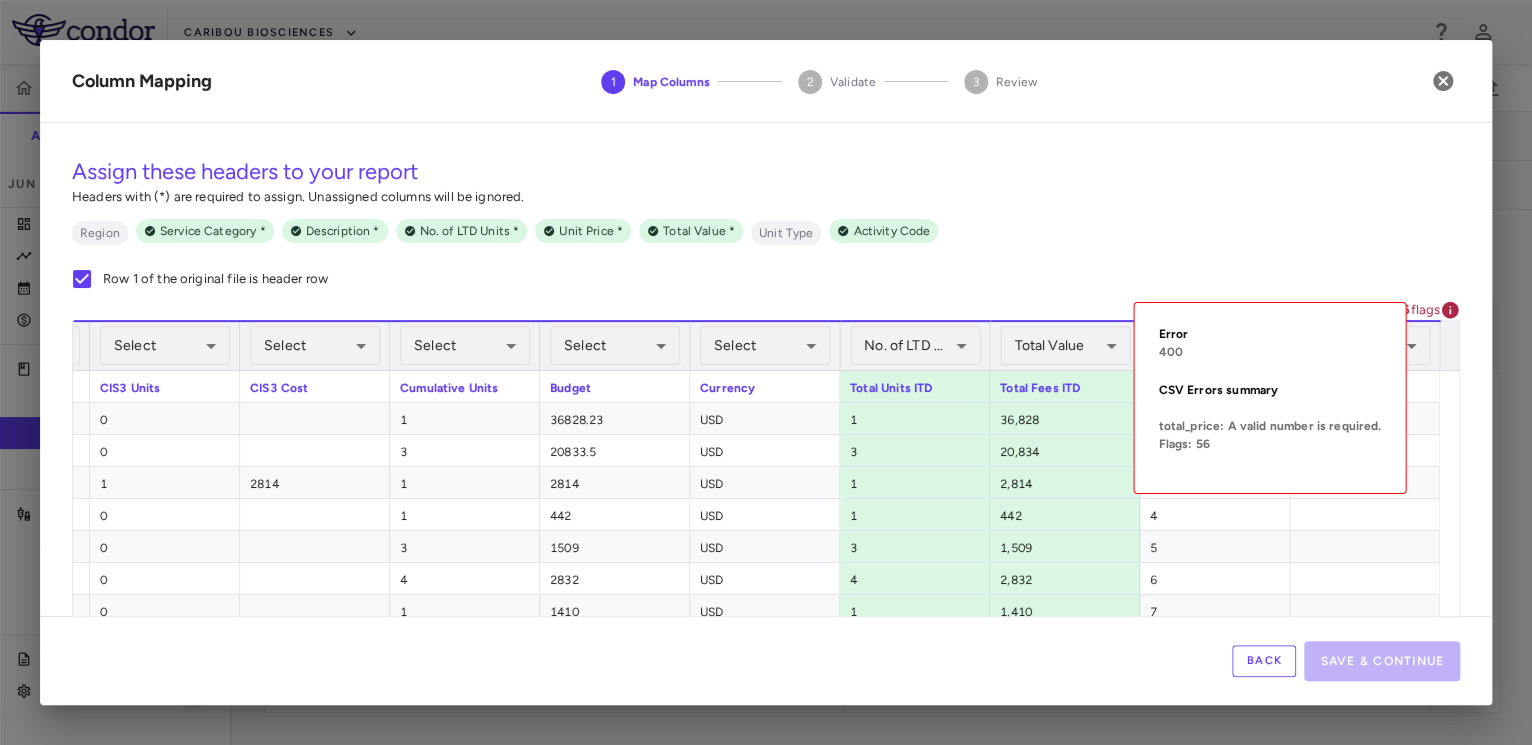 click 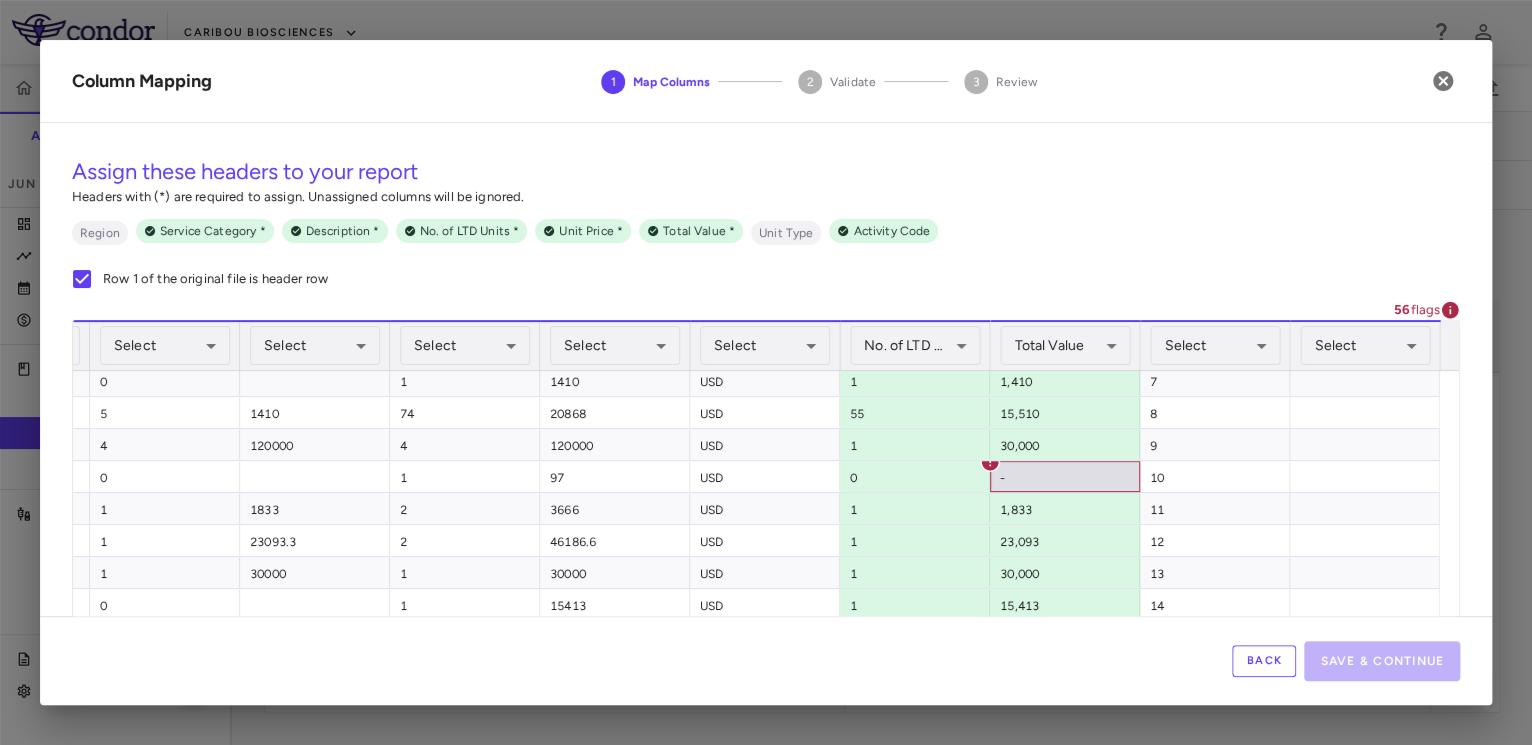 click on "Back Save & Continue" at bounding box center [766, 660] 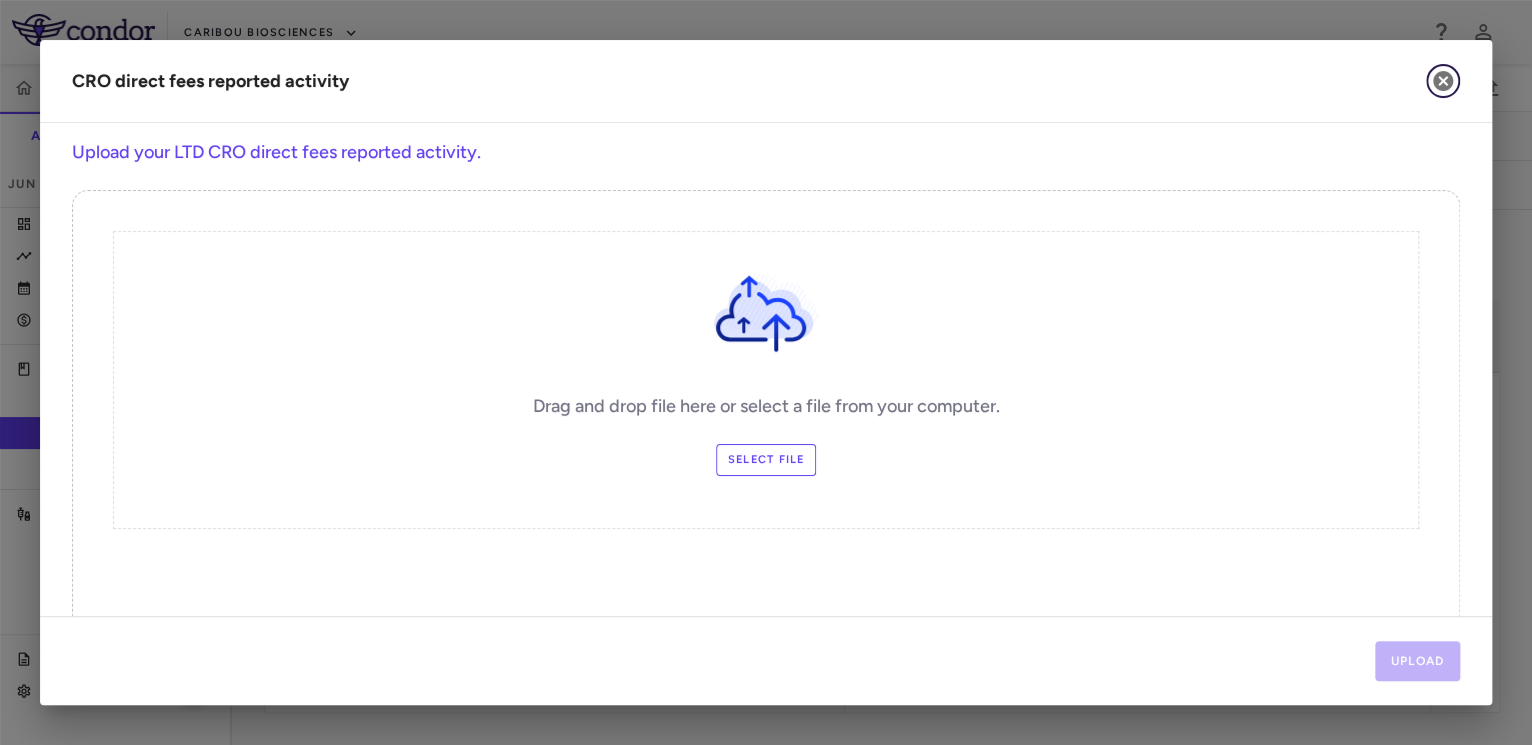 click 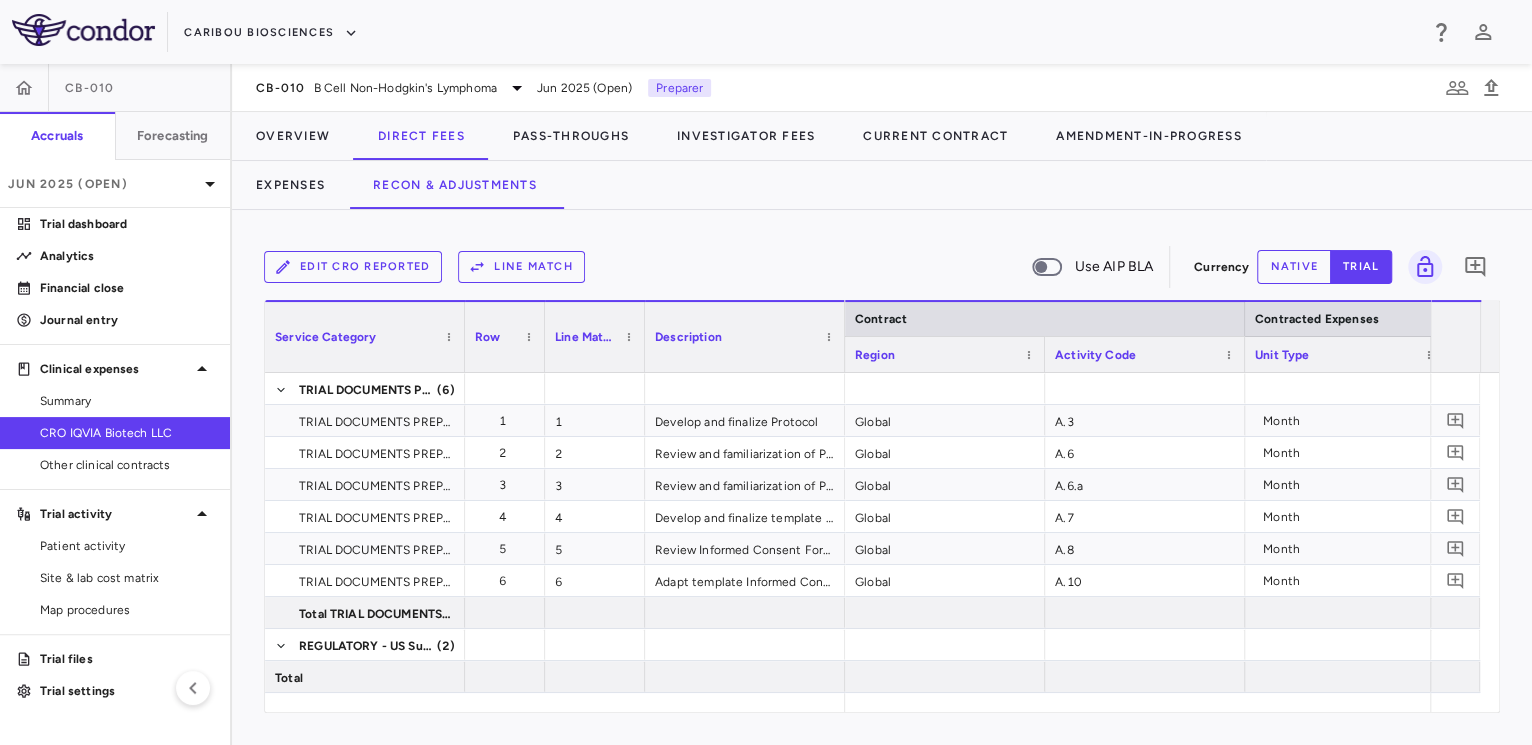 click on "Edit CRO reported" at bounding box center (353, 267) 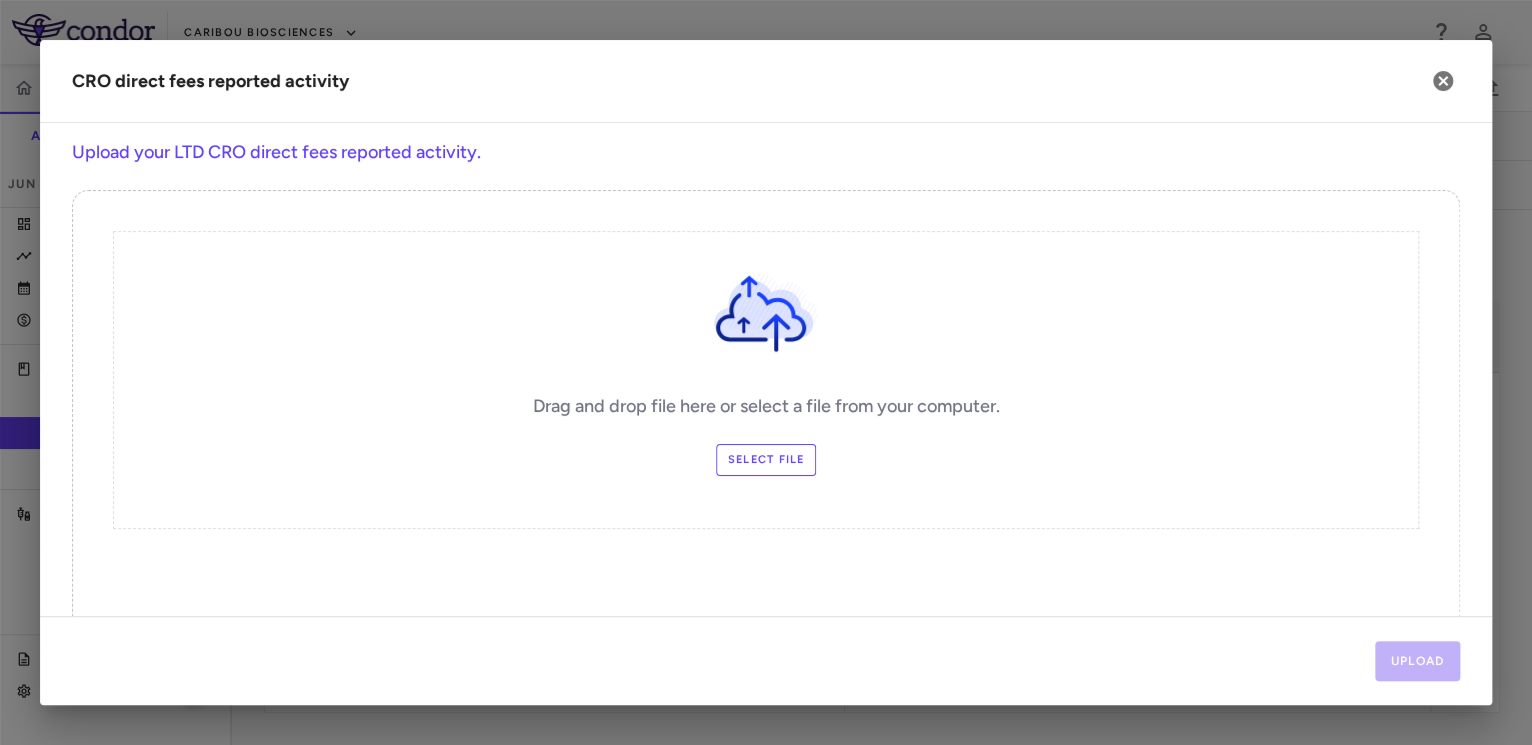 click on "Select file" at bounding box center (766, 460) 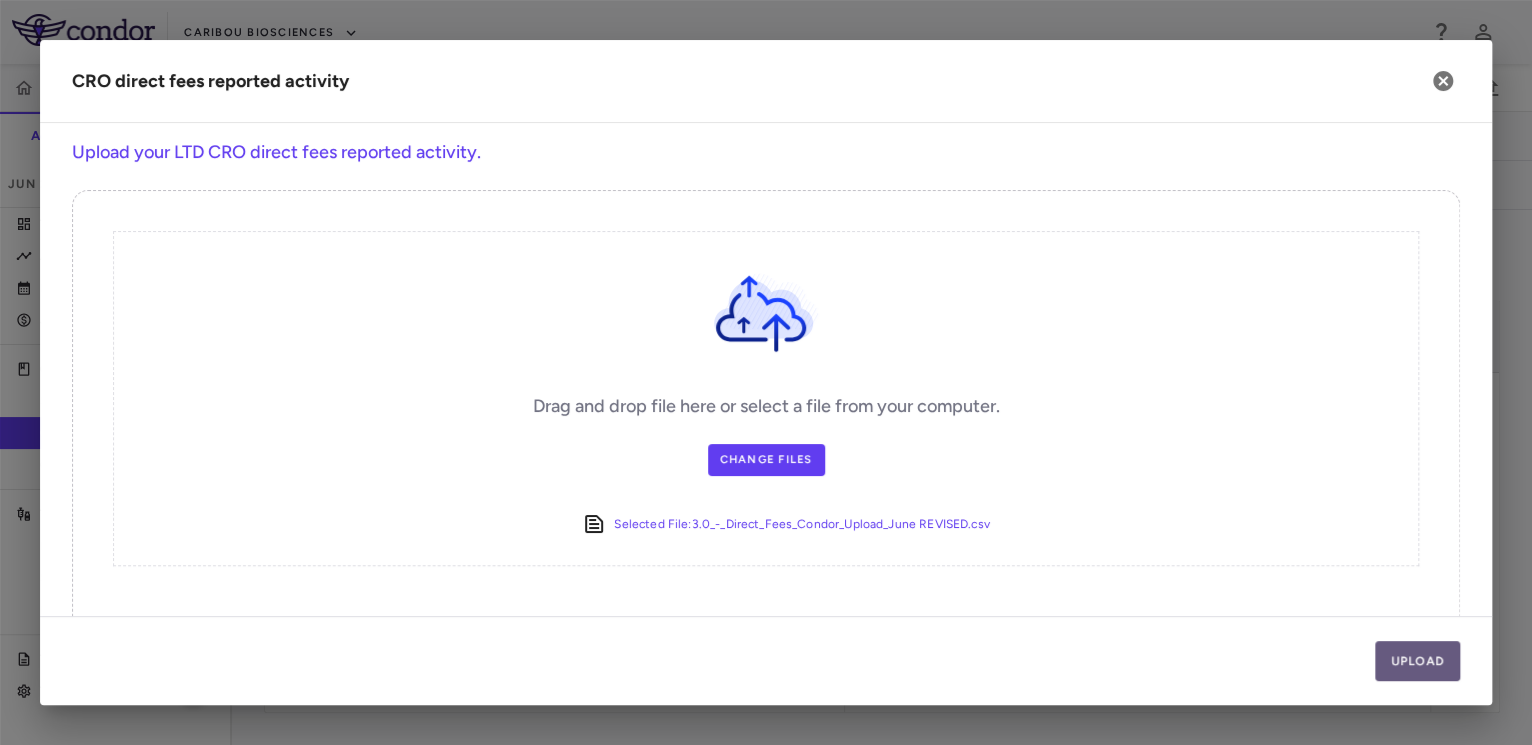 click on "Upload" at bounding box center (1418, 661) 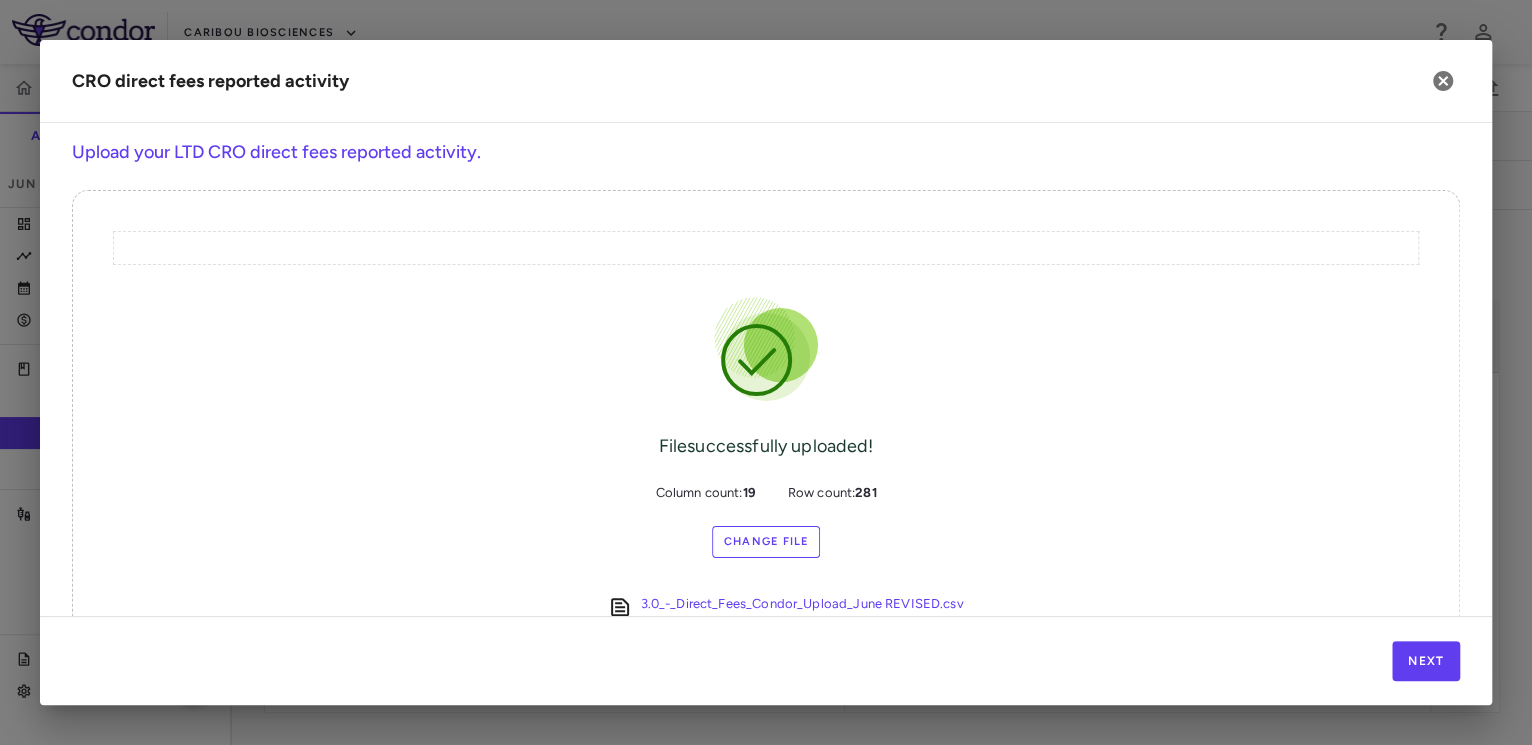 click on "Next" at bounding box center [766, 660] 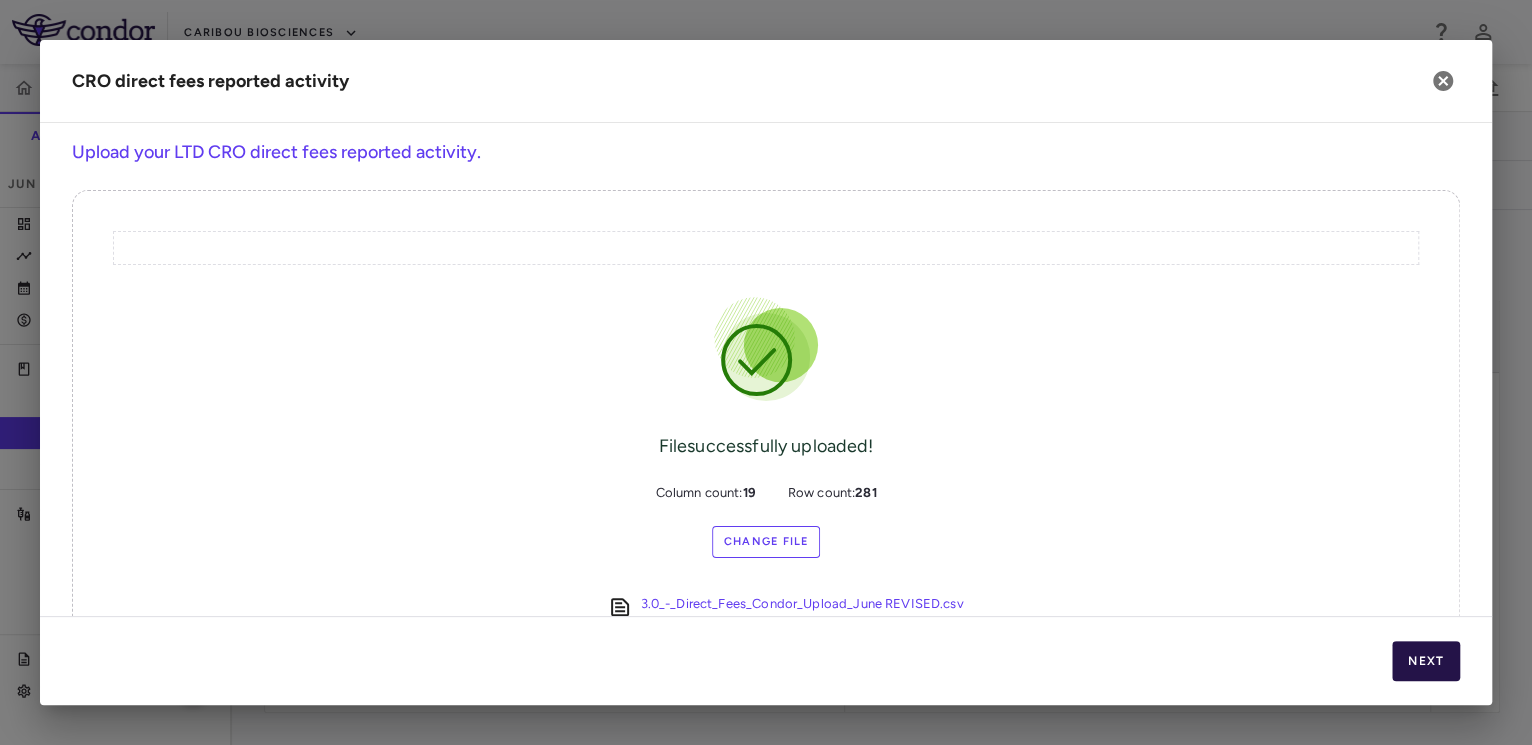 click on "Next" at bounding box center [1426, 661] 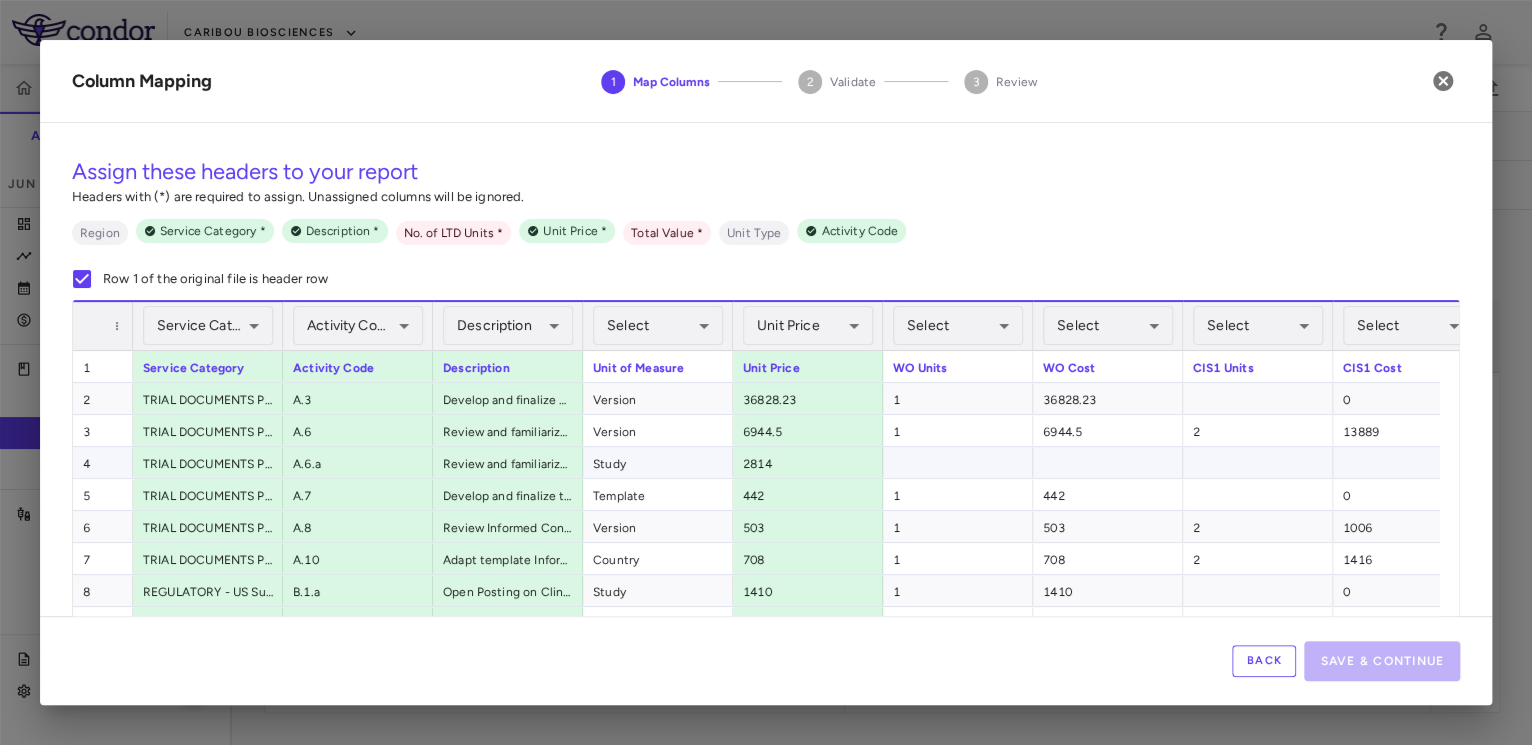scroll, scrollTop: 0, scrollLeft: 325, axis: horizontal 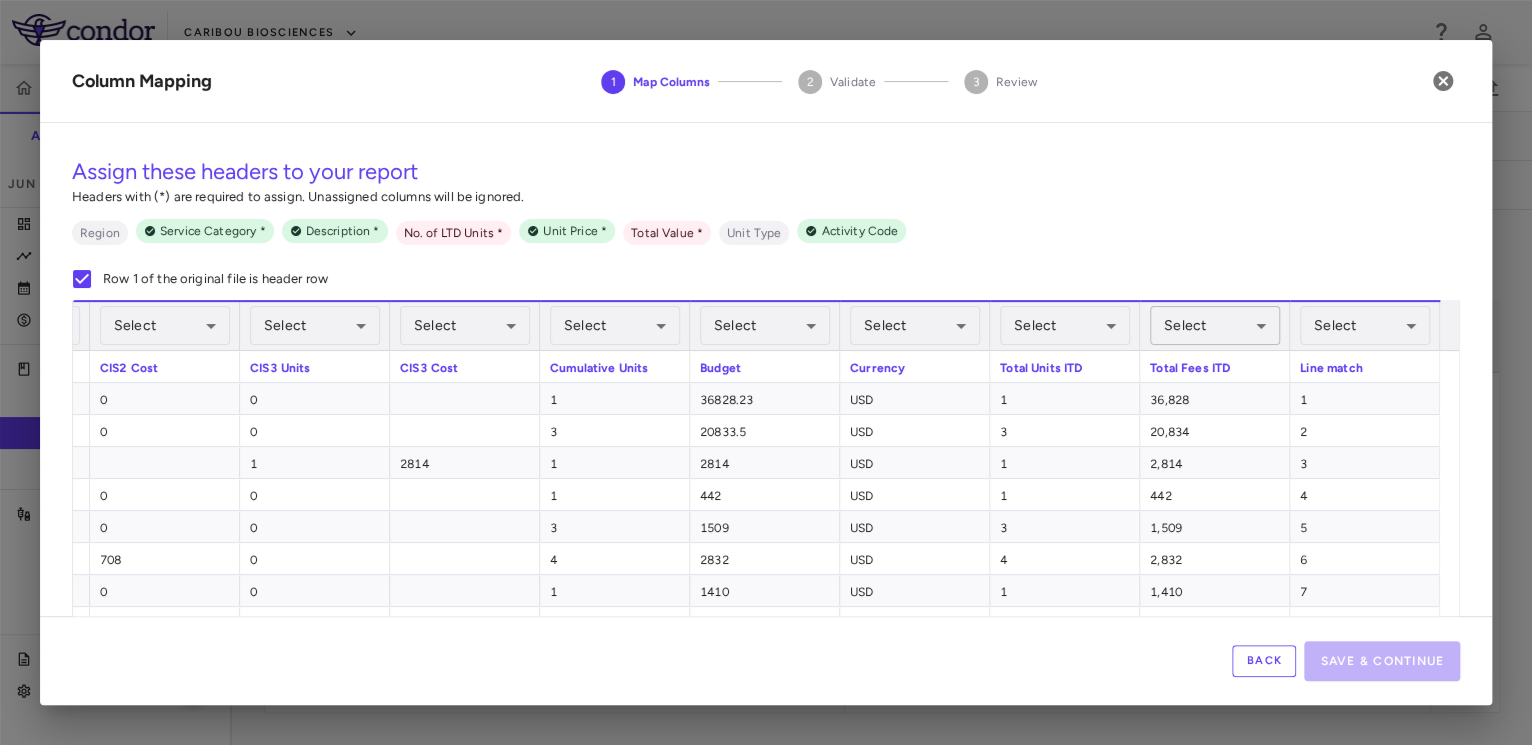 click on "Skip to sidebar Skip to main content Caribou Biosciences CB-010 Accruals Forecasting Jun 2025 (Open) Trial dashboard Analytics Financial close Journal entry Clinical expenses Summary CRO IQVIA Biotech LLC Other clinical contracts Trial activity Patient activity Site & lab cost matrix Map procedures Trial files Trial settings CB-010 B Cell Non-Hodgkin's Lymphoma Jun 2025 (Open) Preparer Overview Direct Fees Pass-Throughs Investigator Fees Current Contract Amendment-In-Progress Expenses Recon & Adjustments Edit CRO reported Line Match Use AIP BLA Currency native trial 0
Service Category
Drag here to set column labels" at bounding box center (766, 372) 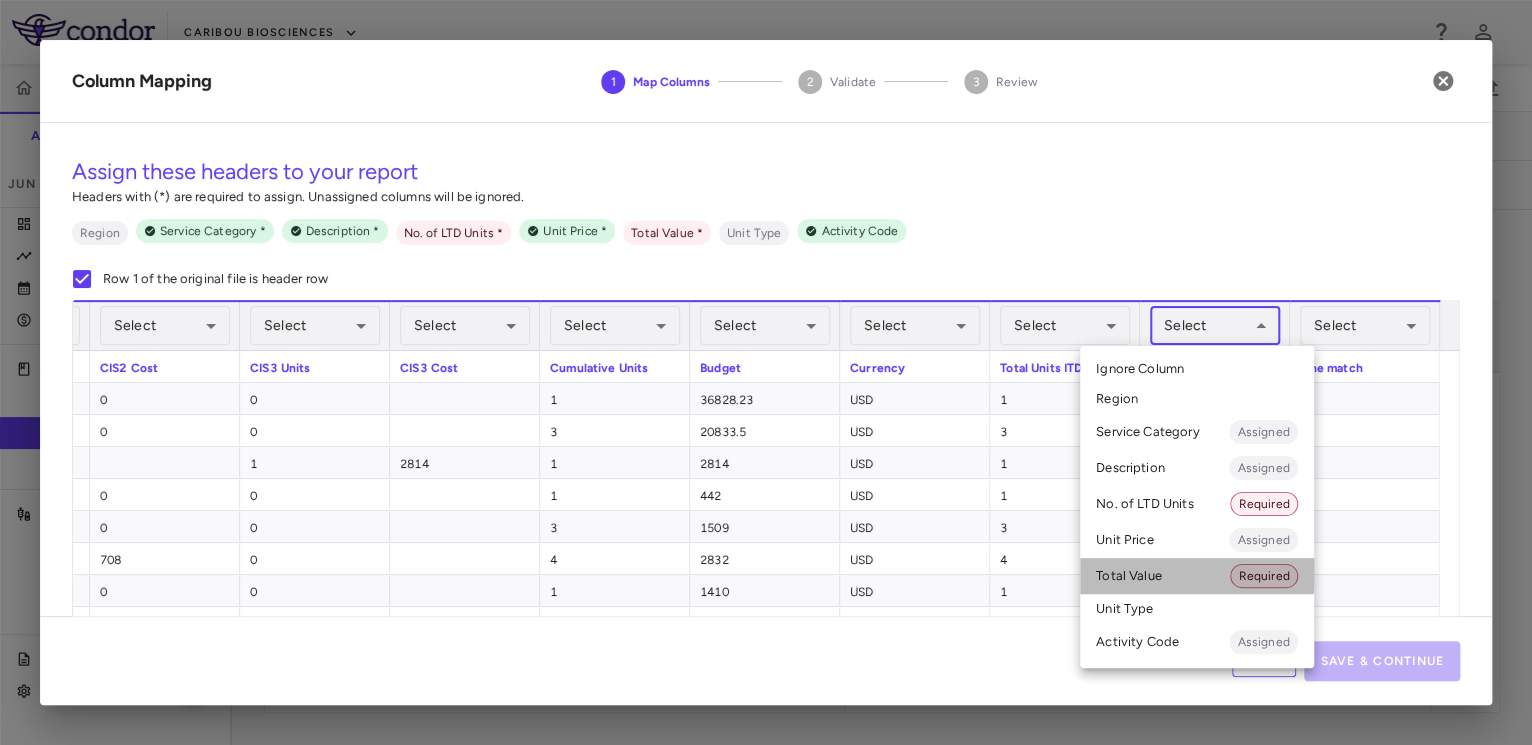 click on "Total Value Required" at bounding box center [1197, 576] 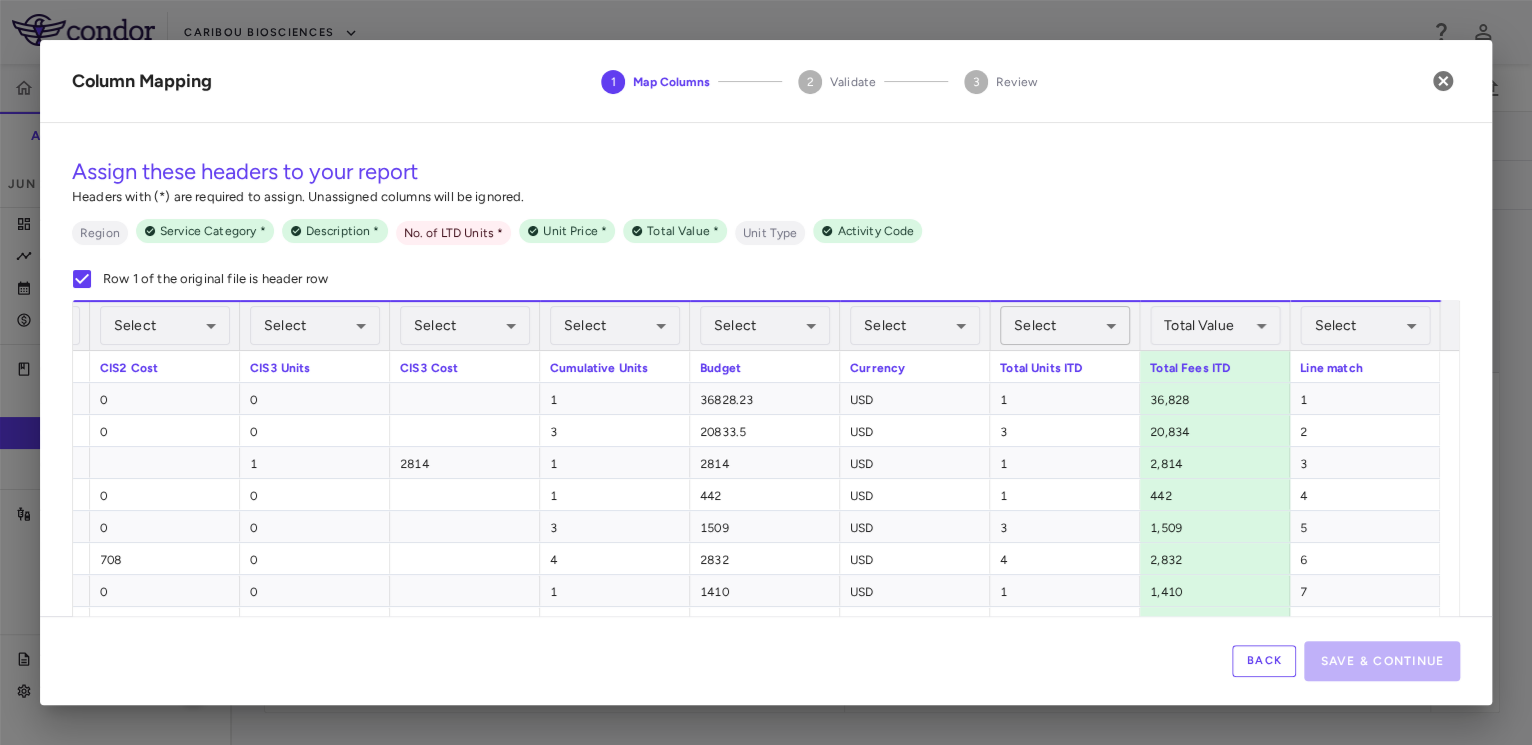 click on "Skip to sidebar Skip to main content Caribou Biosciences CB-010 Accruals Forecasting Jun 2025 (Open) Trial dashboard Analytics Financial close Journal entry Clinical expenses Summary CRO IQVIA Biotech LLC Other clinical contracts Trial activity Patient activity Site & lab cost matrix Map procedures Trial files Trial settings CB-010 B Cell Non-Hodgkin's Lymphoma Jun 2025 (Open) Preparer Overview Direct Fees Pass-Throughs Investigator Fees Current Contract Amendment-In-Progress Expenses Recon & Adjustments Edit CRO reported Line Match Use AIP BLA Currency native trial 0
Service Category
Drag here to set column labels" at bounding box center (766, 372) 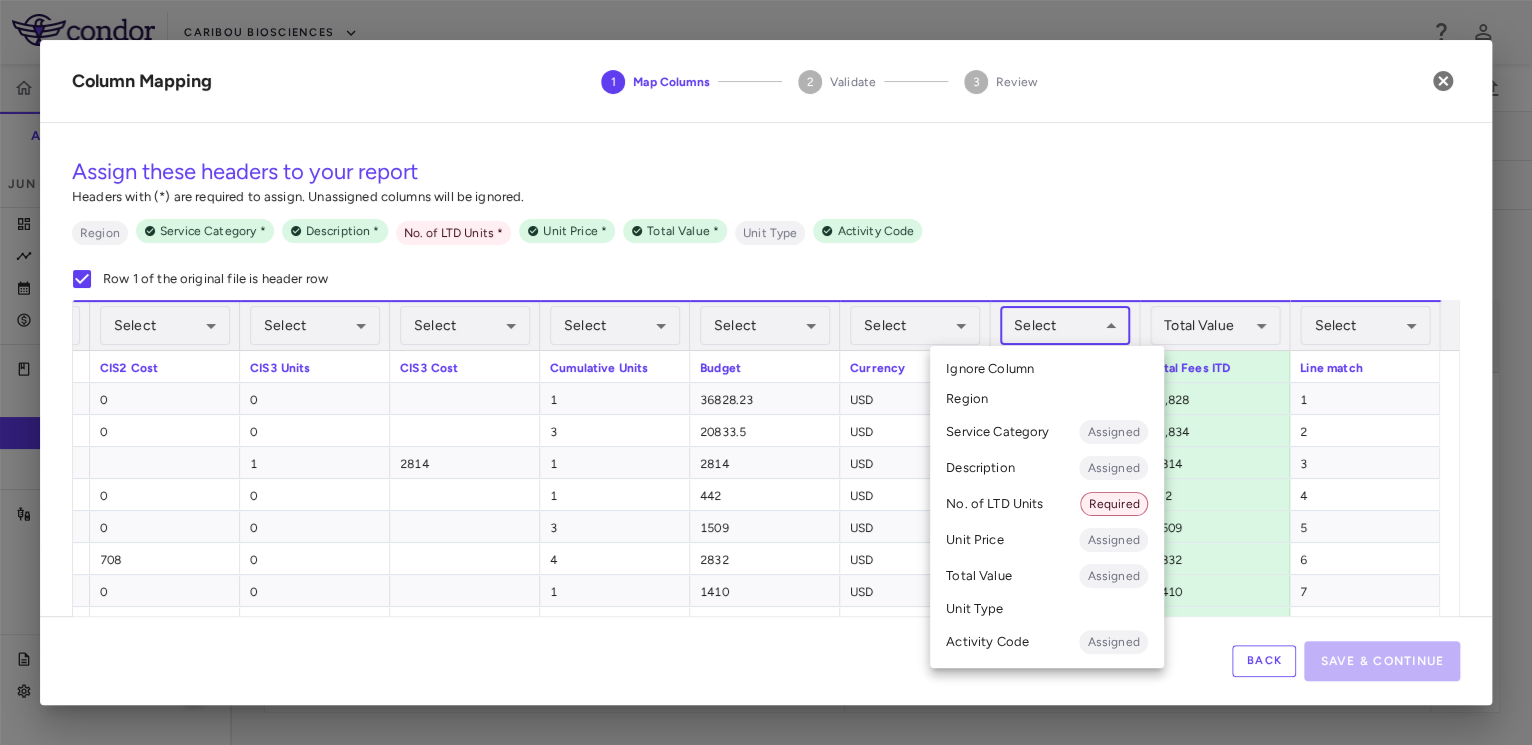 click on "No. of LTD Units Required" at bounding box center [1047, 504] 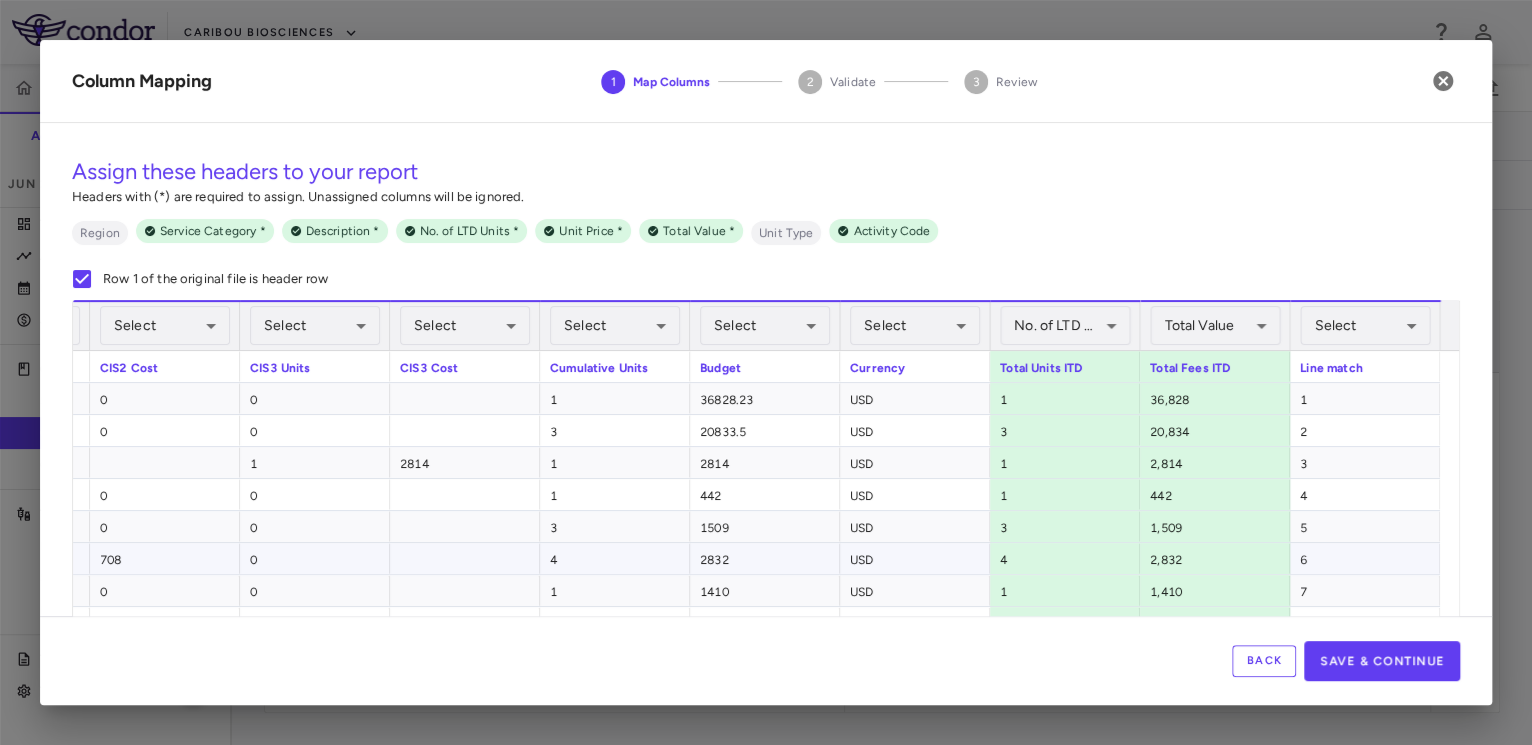 scroll, scrollTop: 0, scrollLeft: 1434, axis: horizontal 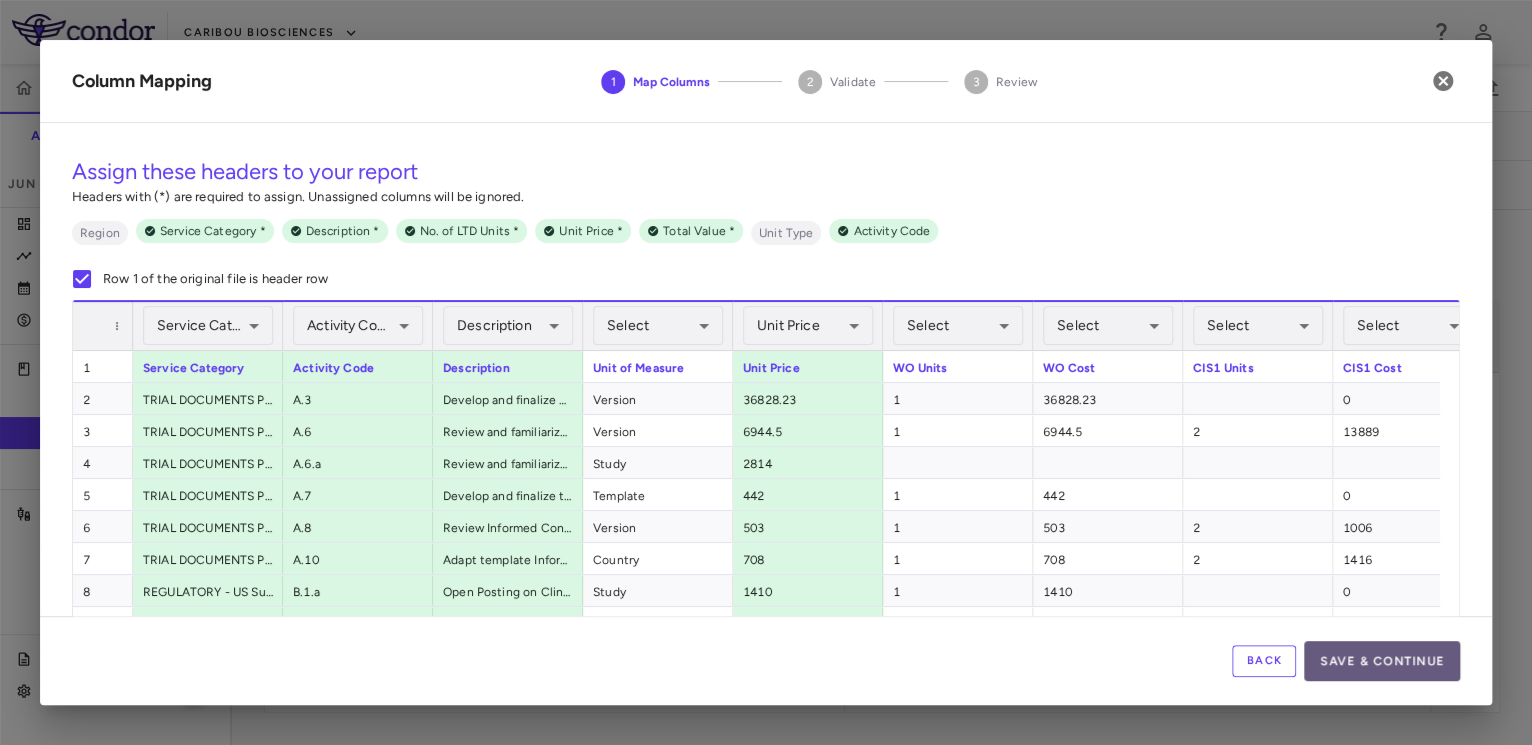 click on "Save & Continue" at bounding box center (1382, 661) 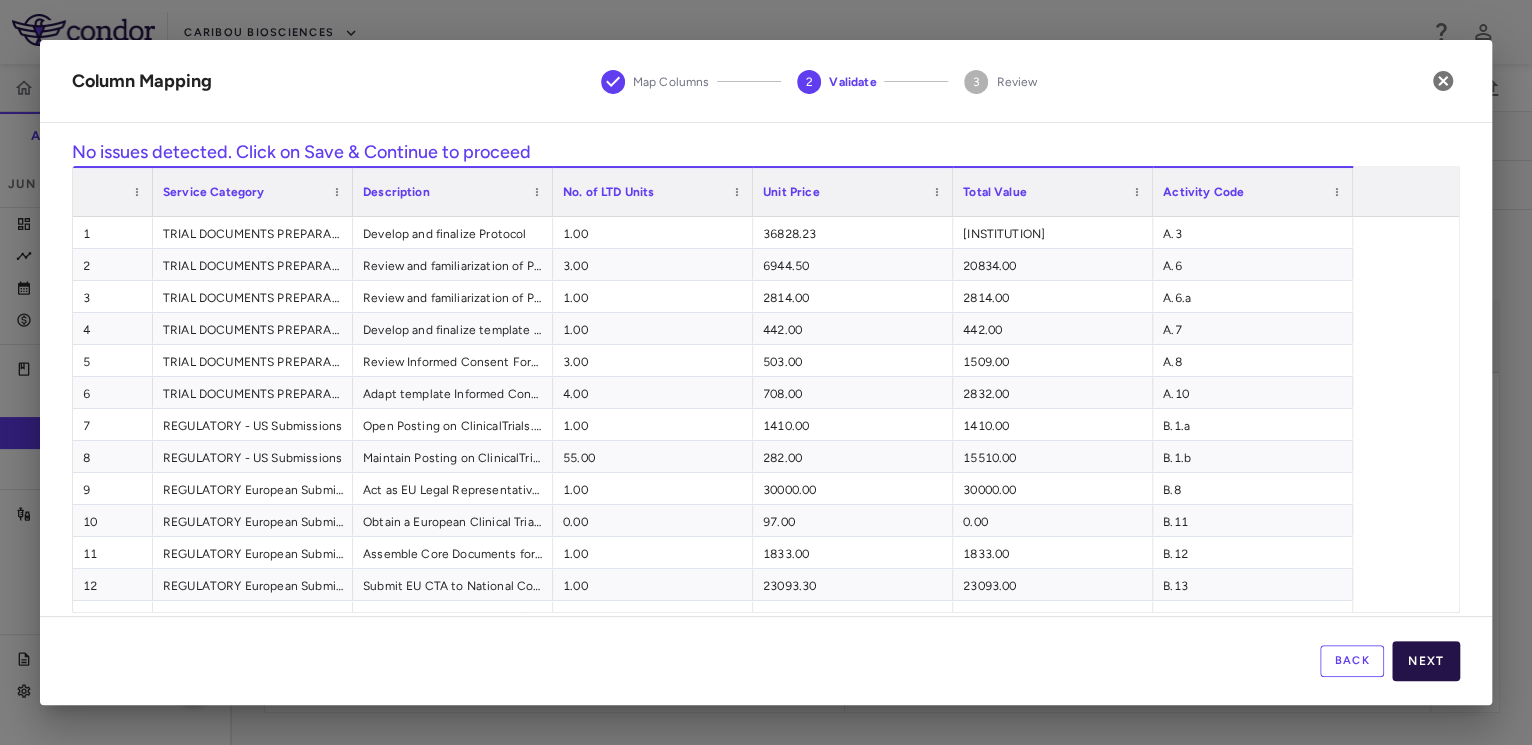 click on "Next" at bounding box center [1426, 661] 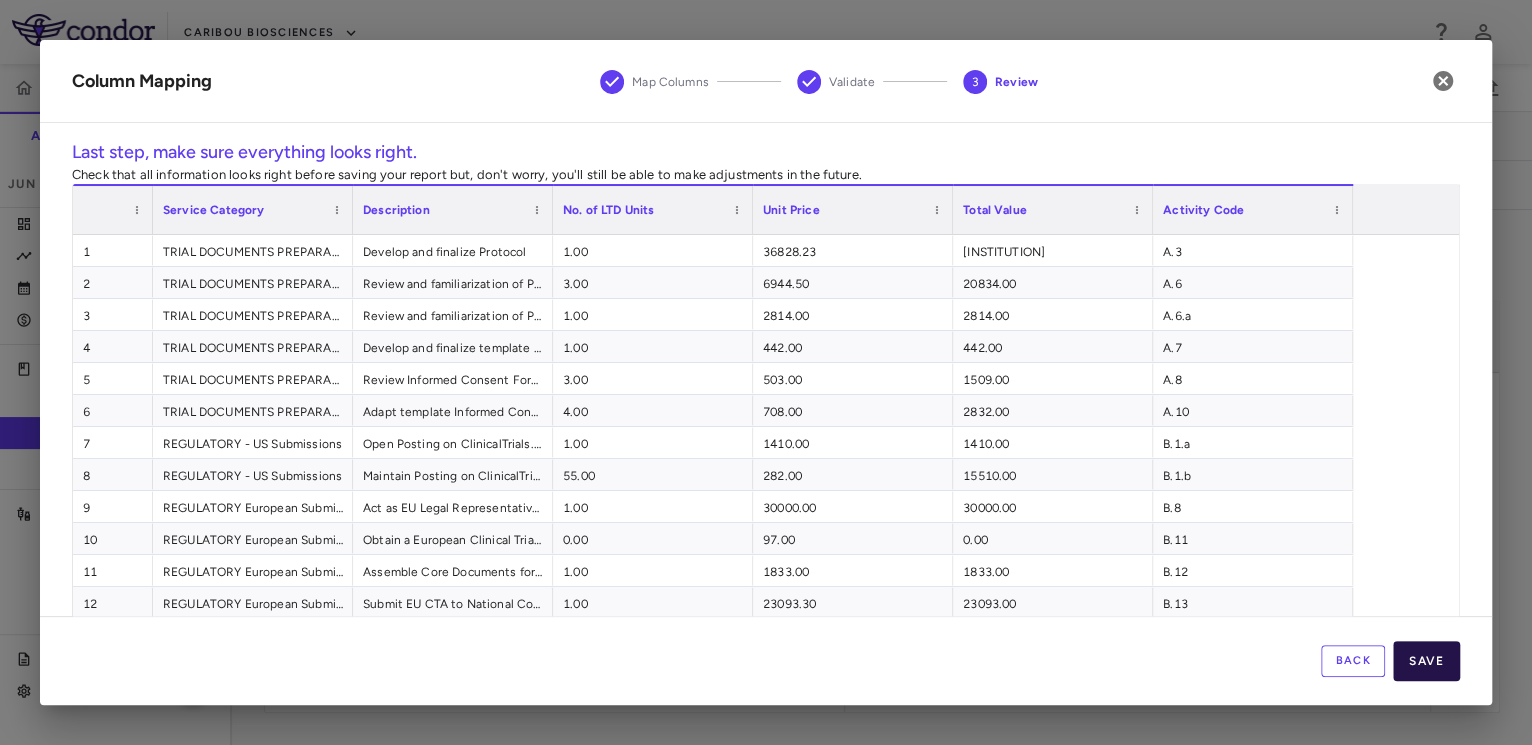 click on "Save" at bounding box center [1426, 661] 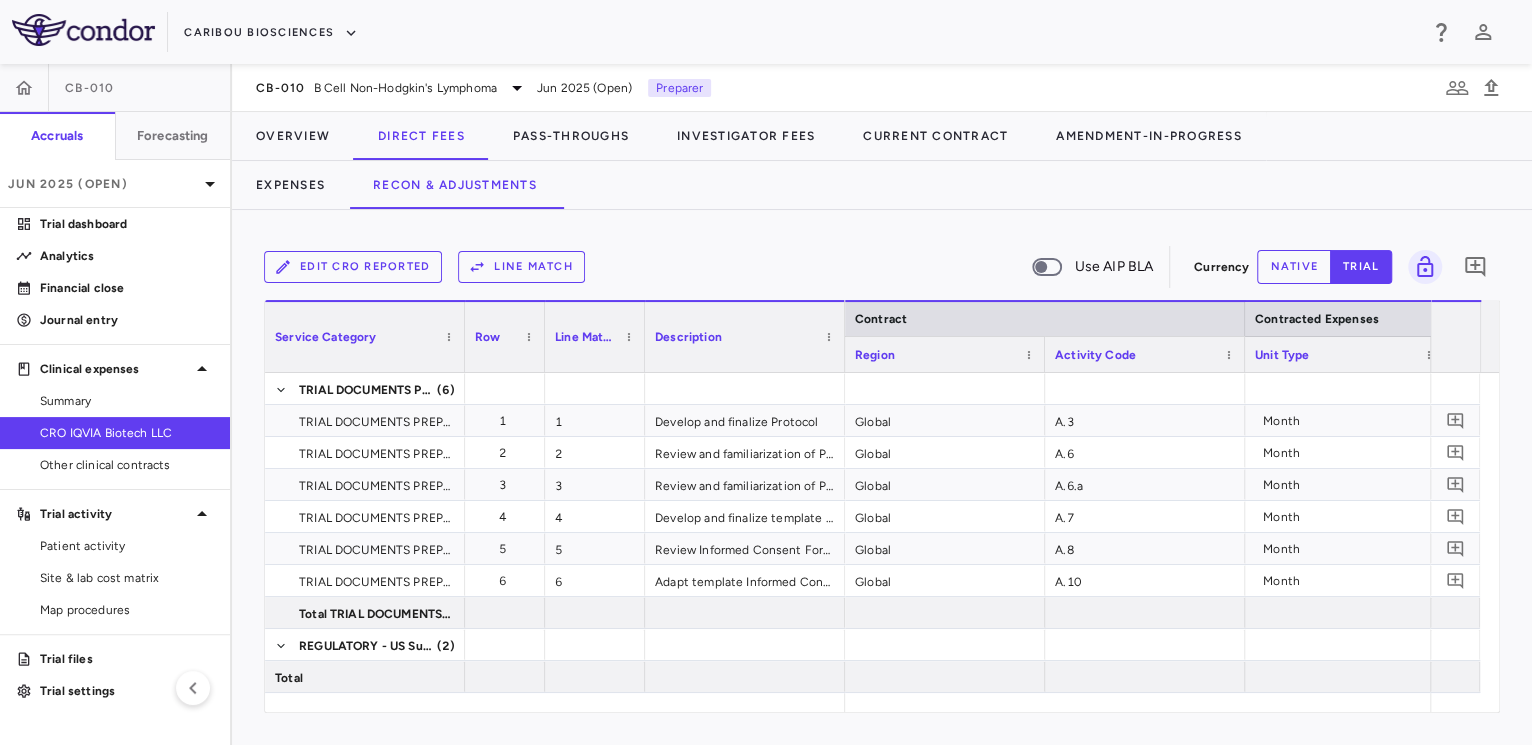 click on "Line Match" at bounding box center [521, 267] 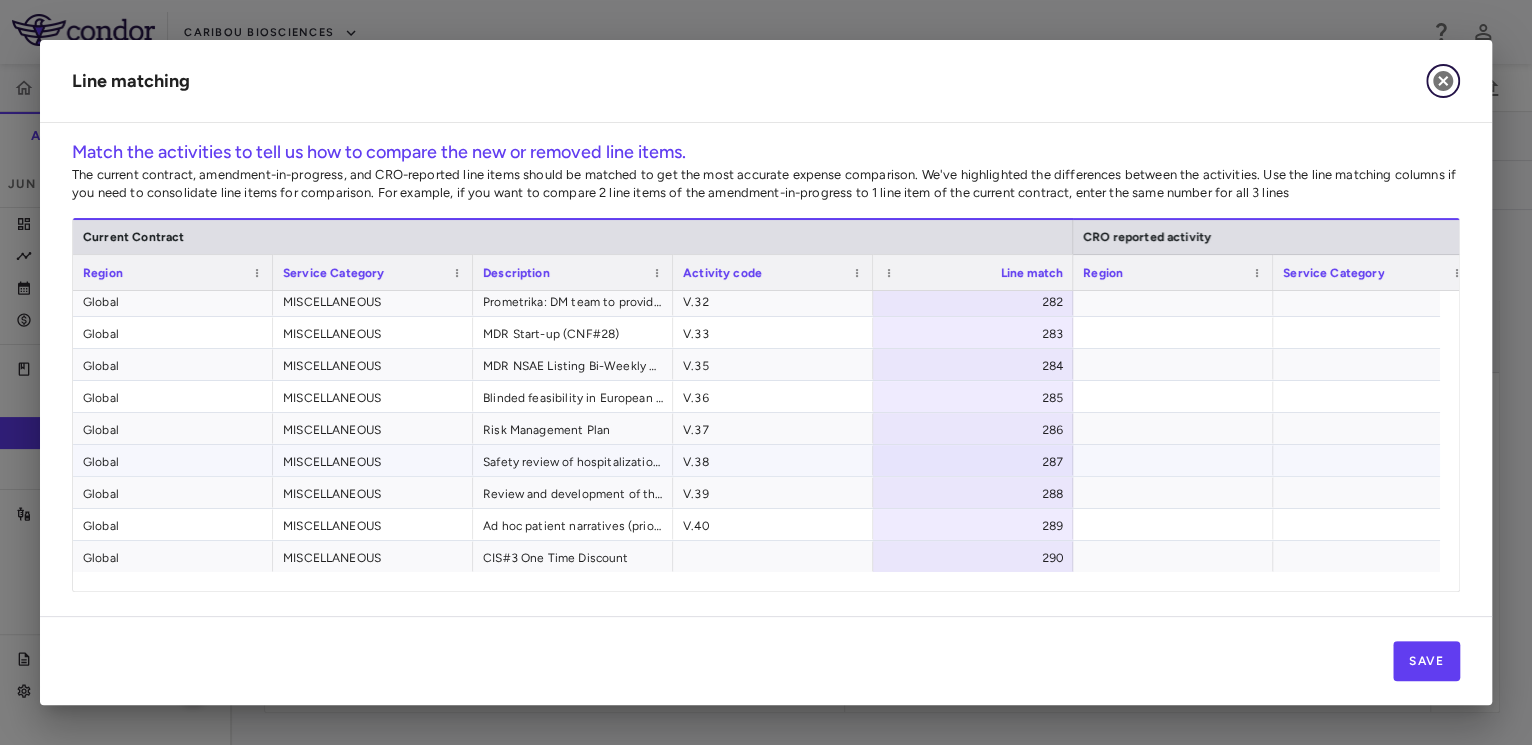 click 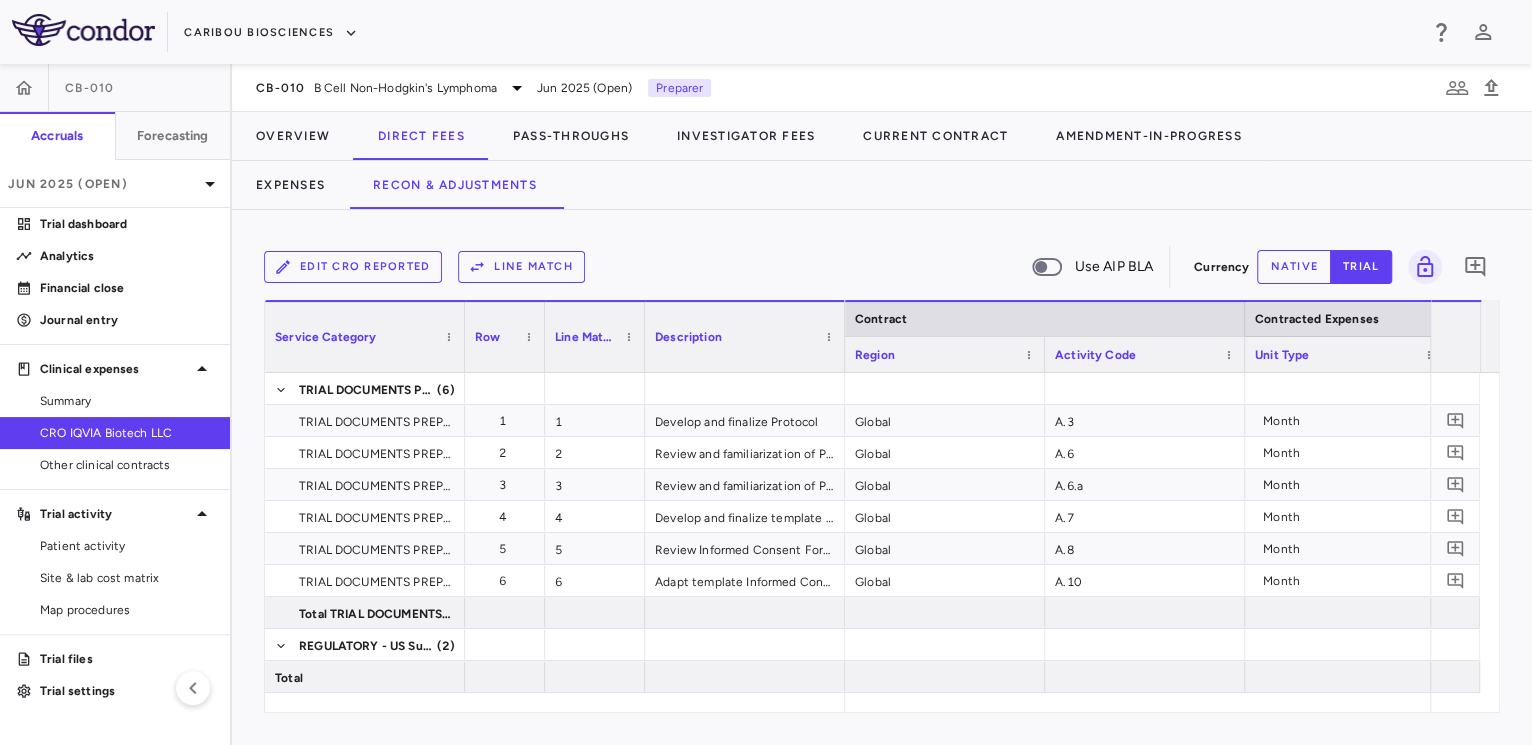 click on "Line Match" at bounding box center (521, 267) 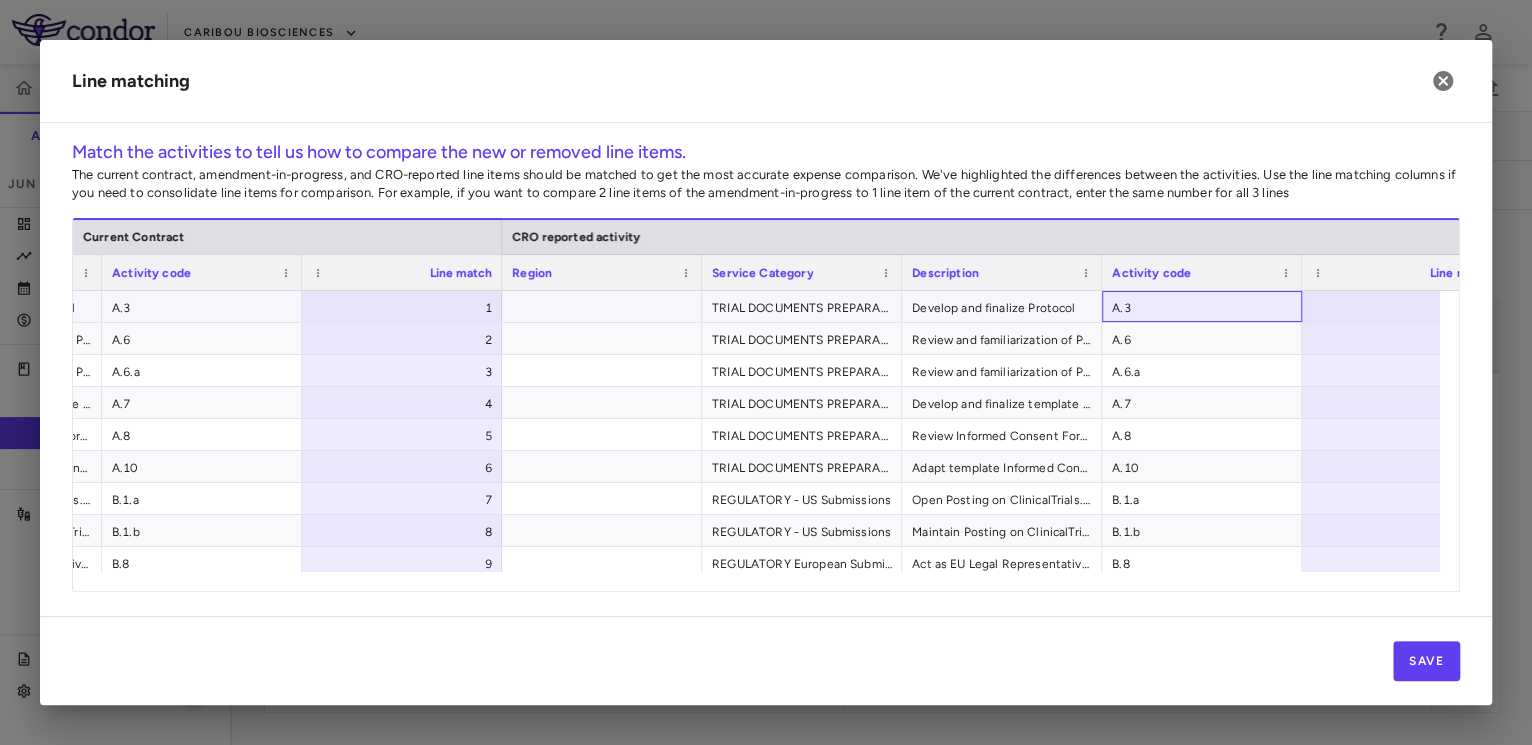 click on "A.3" at bounding box center [1202, 308] 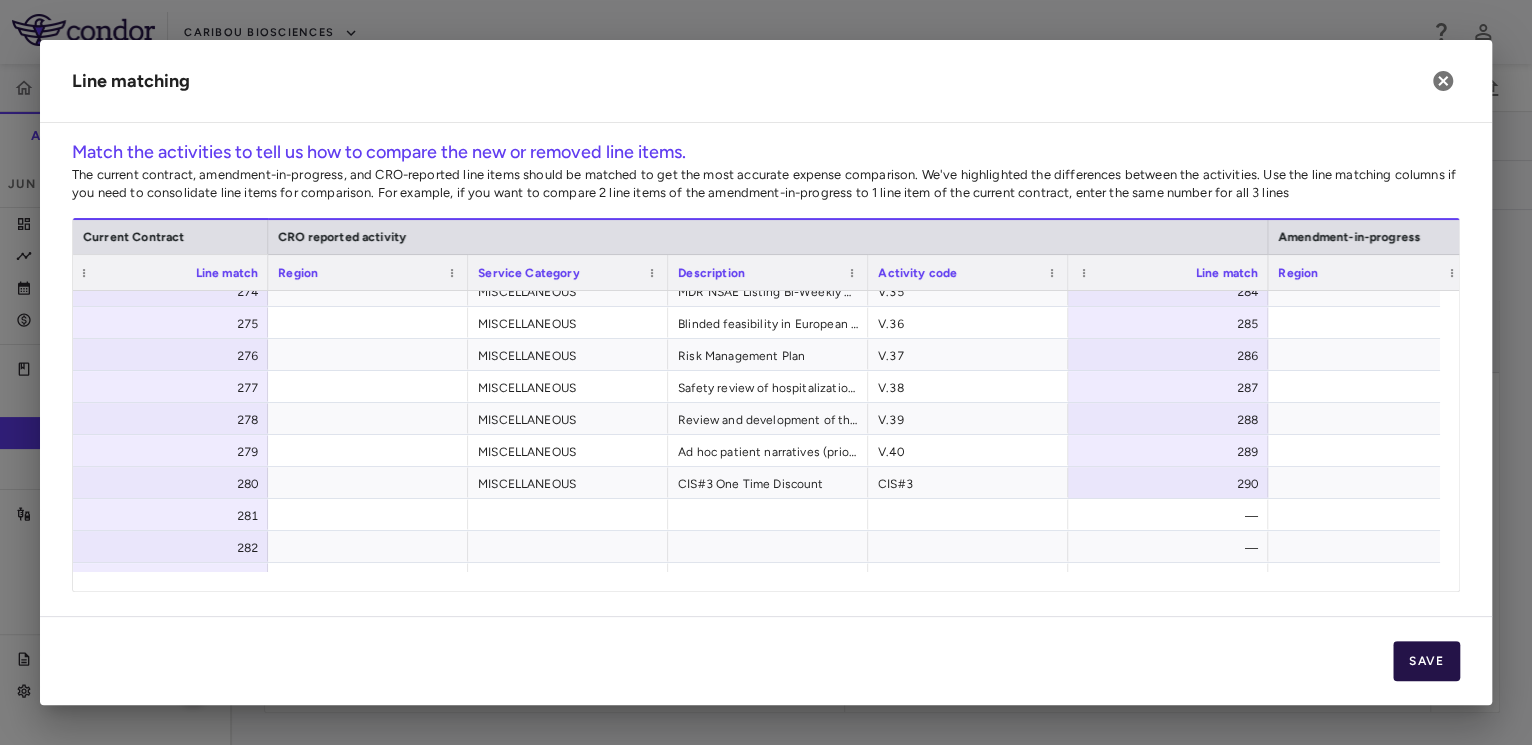 click on "Save" at bounding box center (1426, 661) 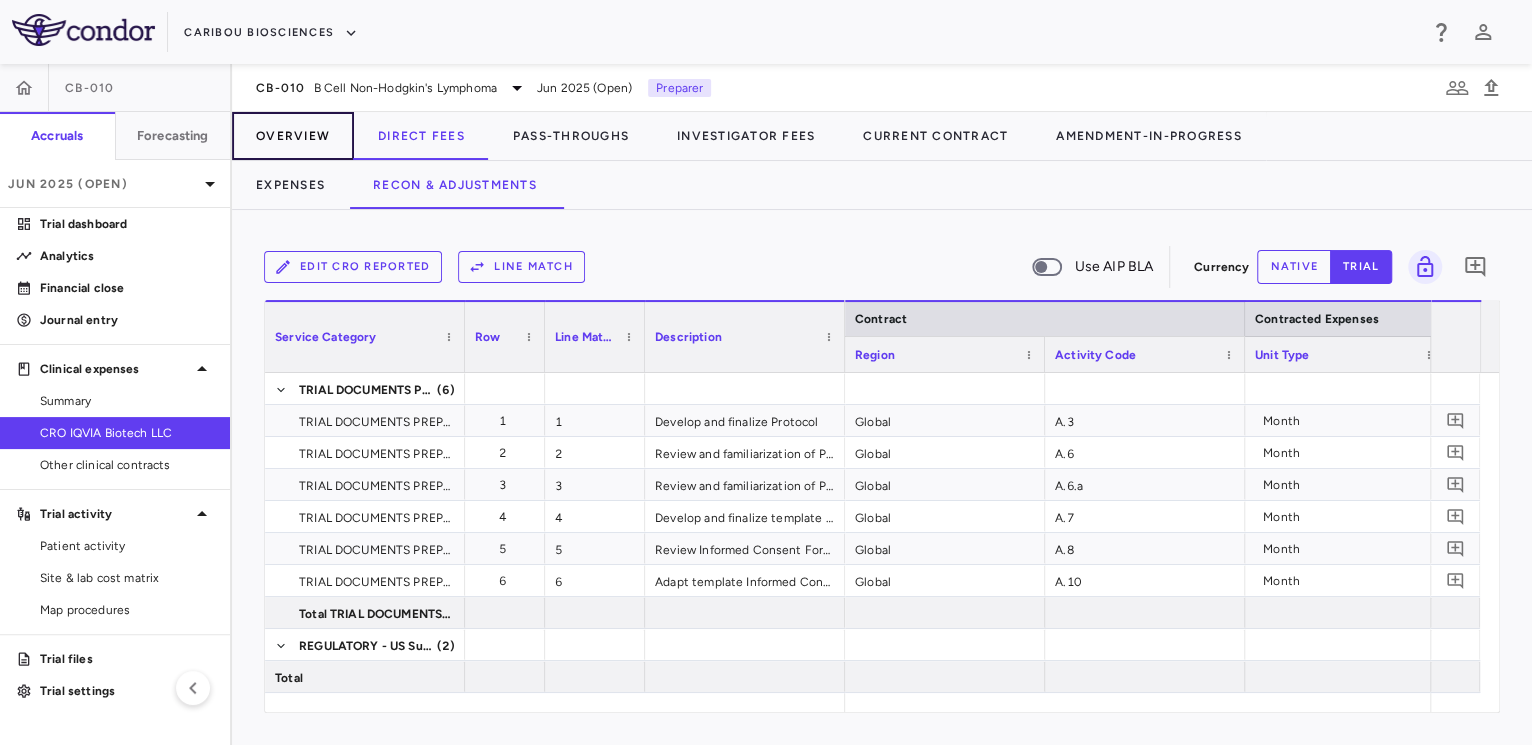 click on "Overview" at bounding box center (293, 136) 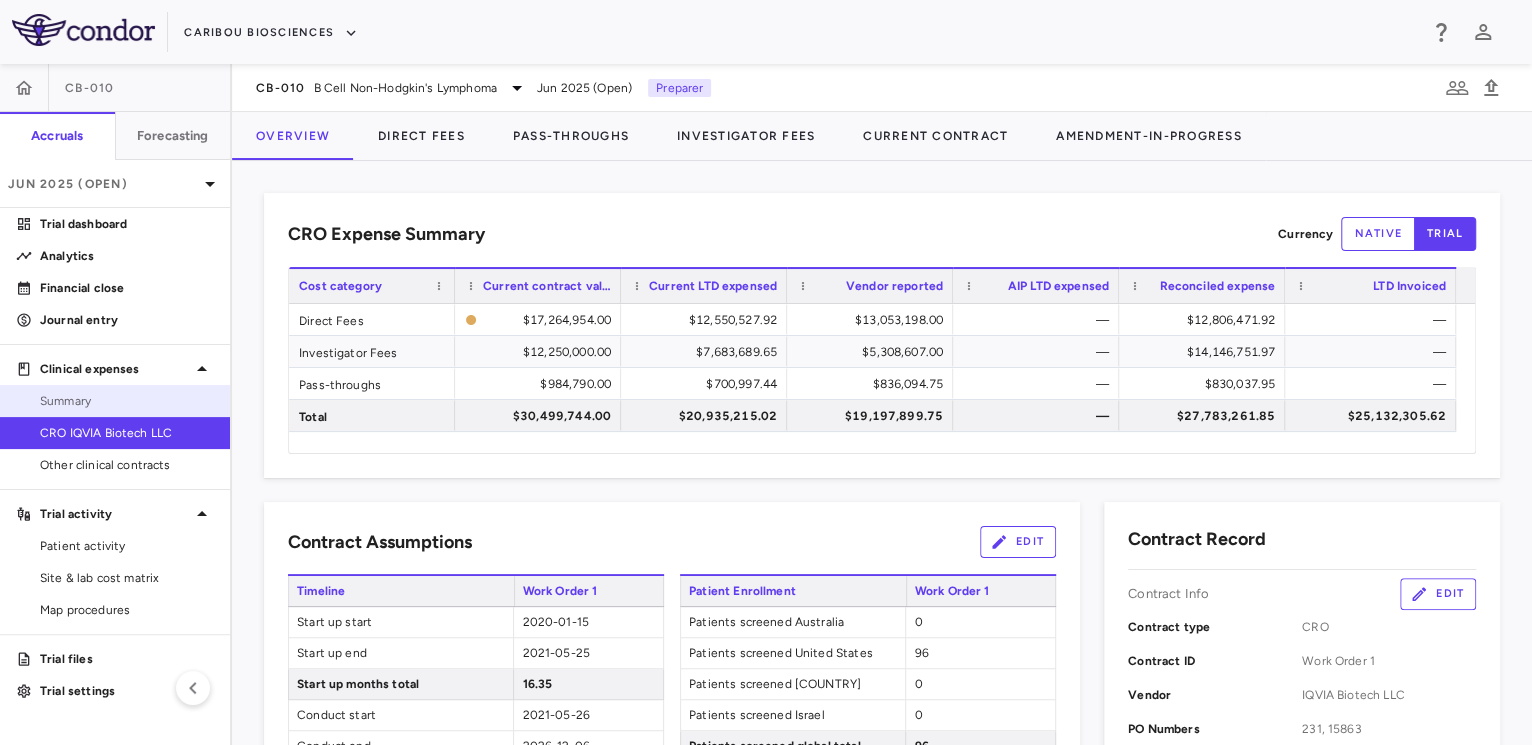 click on "Summary" at bounding box center [127, 401] 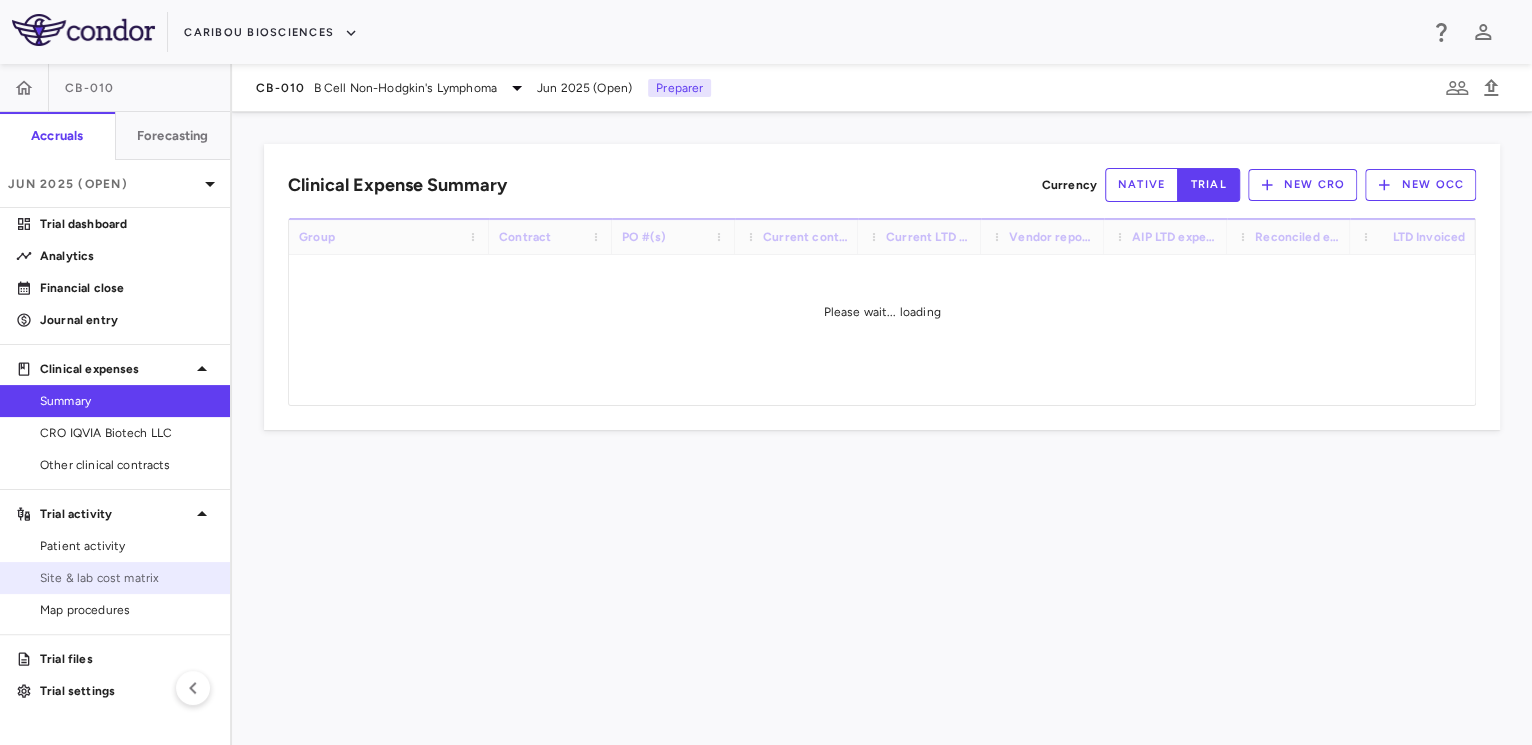 click on "Site & lab cost matrix" at bounding box center [127, 578] 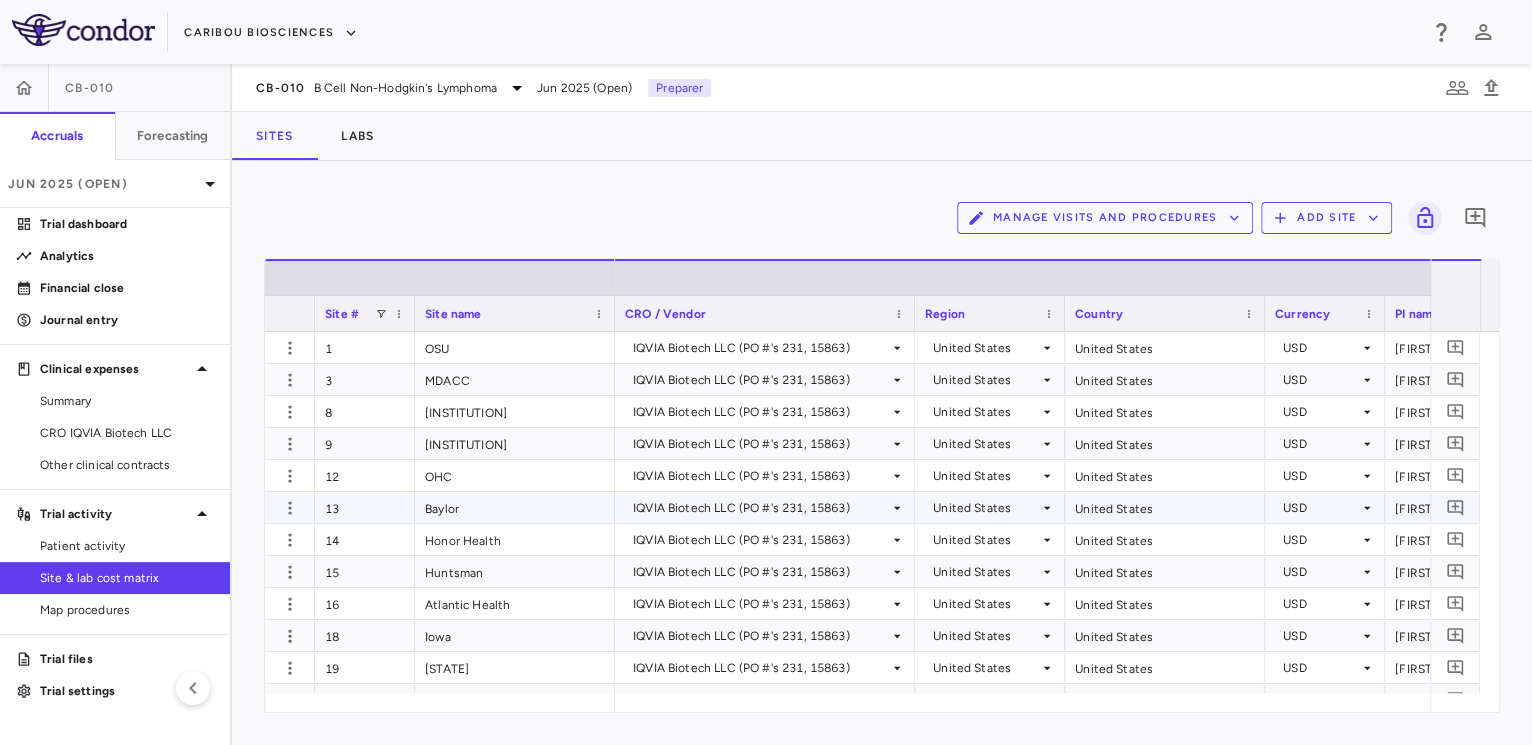 scroll, scrollTop: 0, scrollLeft: 670, axis: horizontal 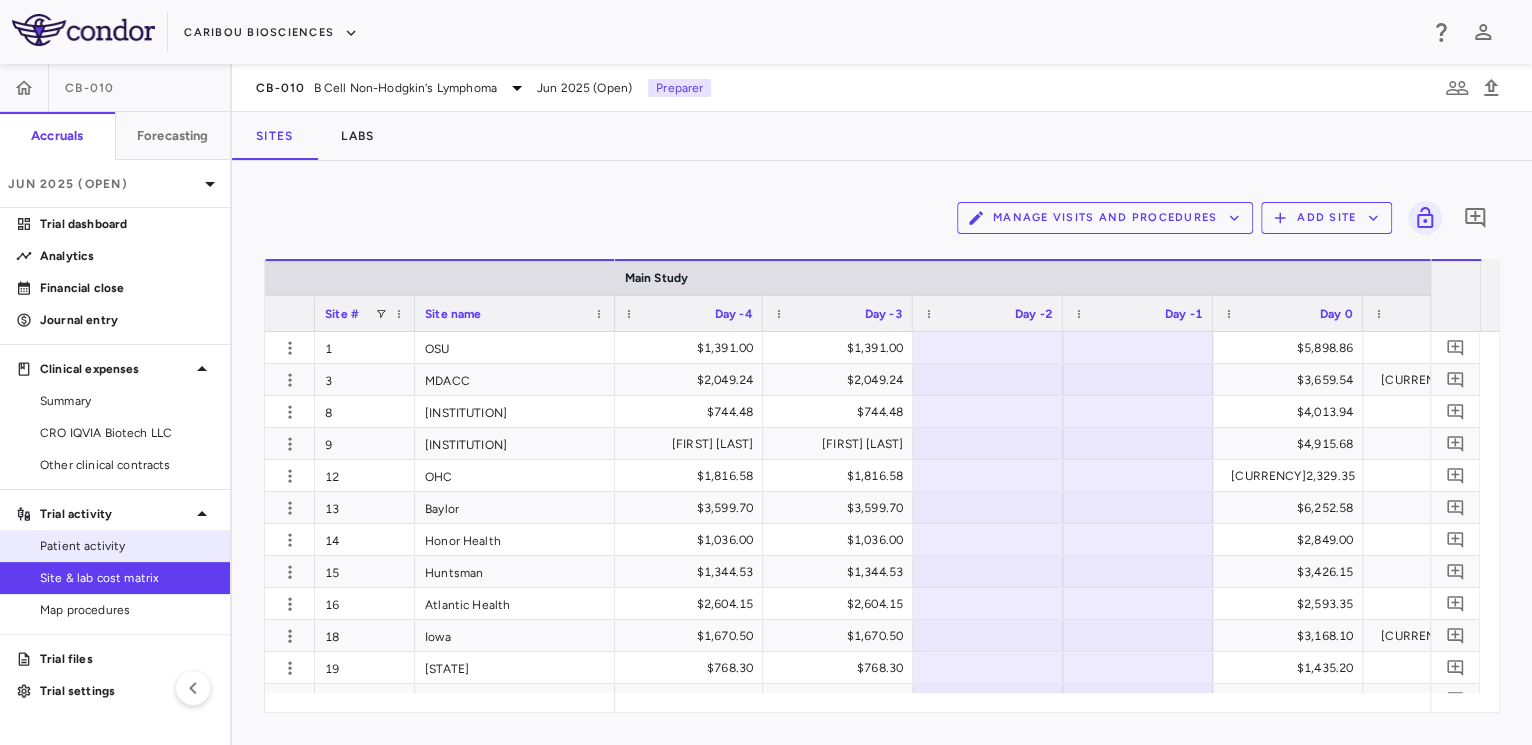 click on "Patient activity" at bounding box center (127, 546) 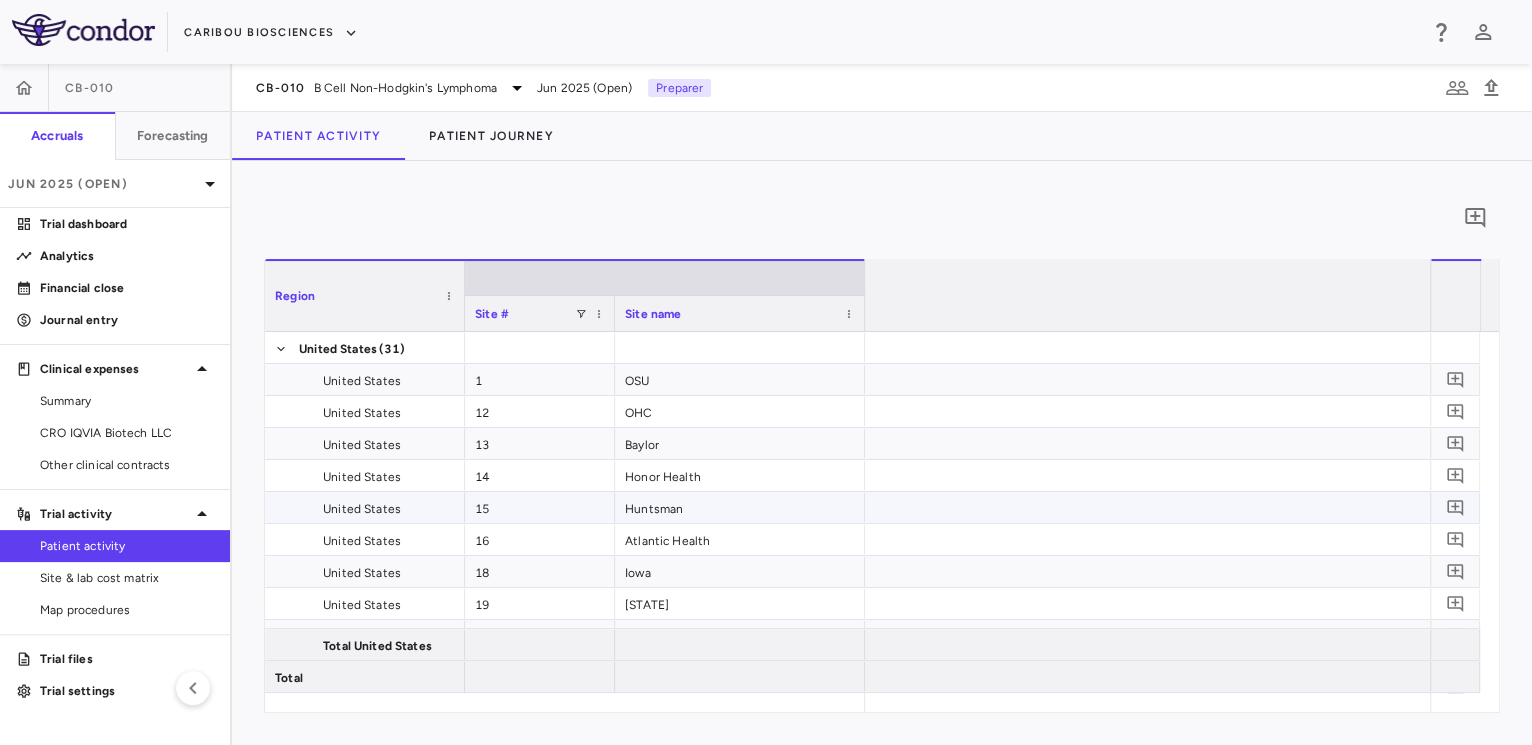 scroll, scrollTop: 0, scrollLeft: 1574, axis: horizontal 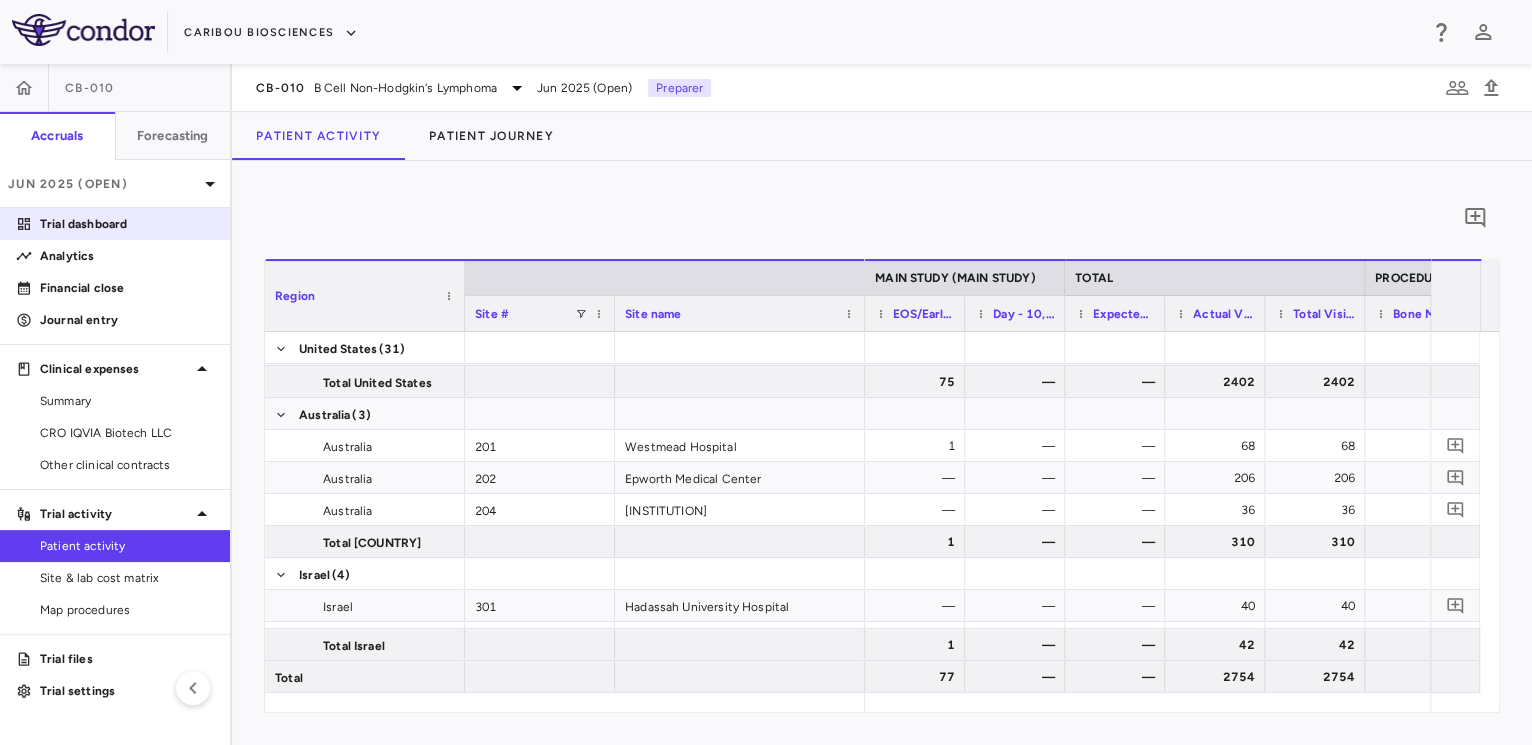 click on "Trial dashboard" at bounding box center [127, 224] 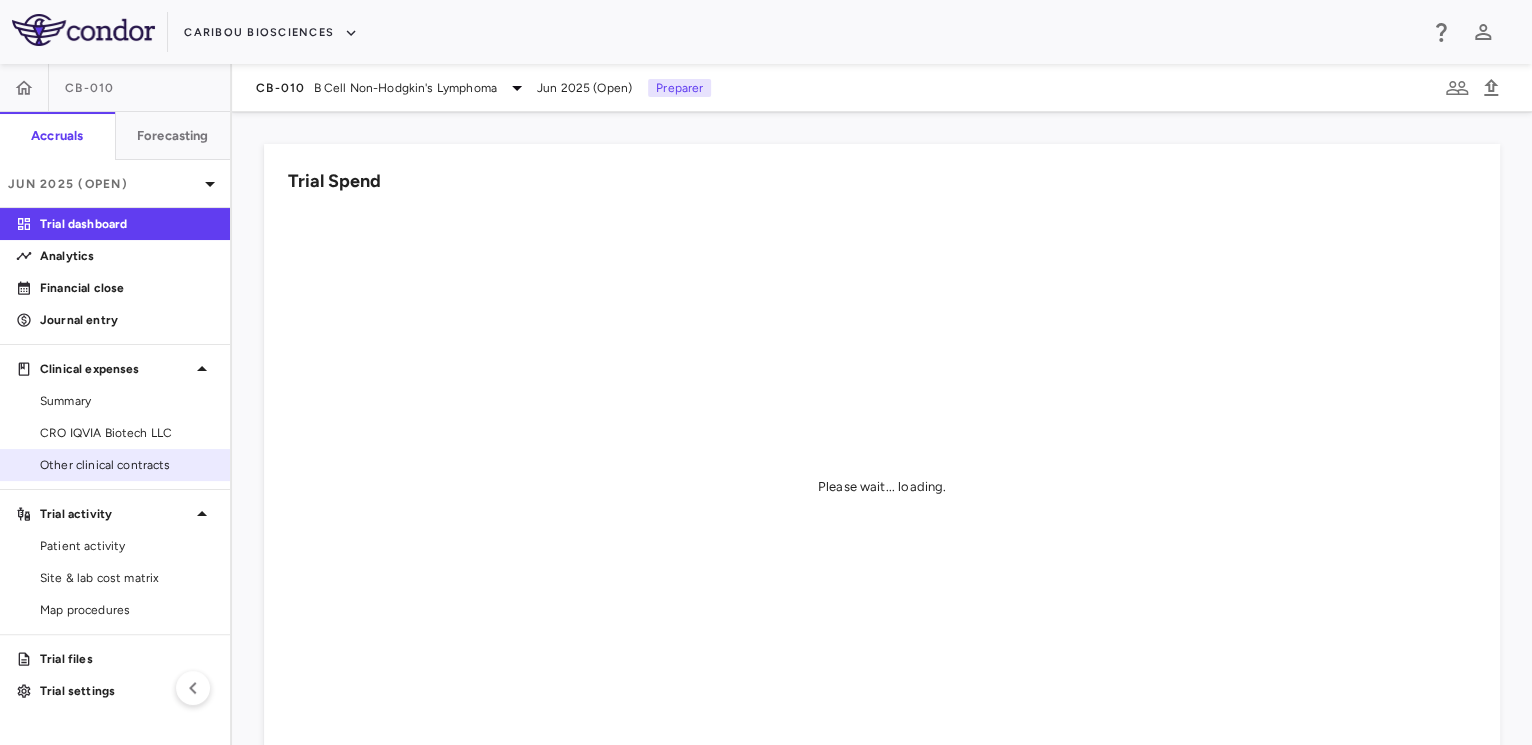 click on "Other clinical contracts" at bounding box center (127, 465) 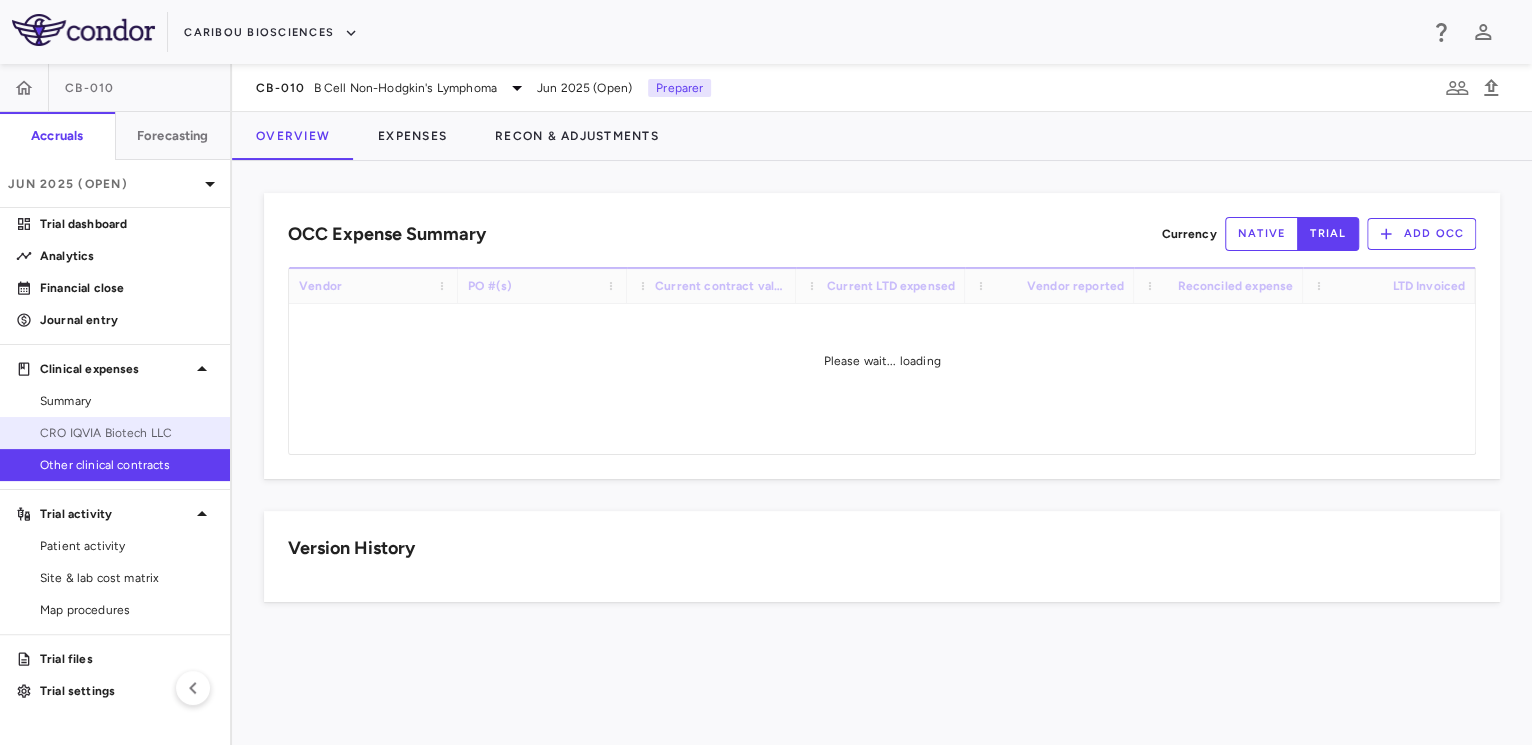 click on "CRO IQVIA Biotech LLC" at bounding box center (127, 433) 